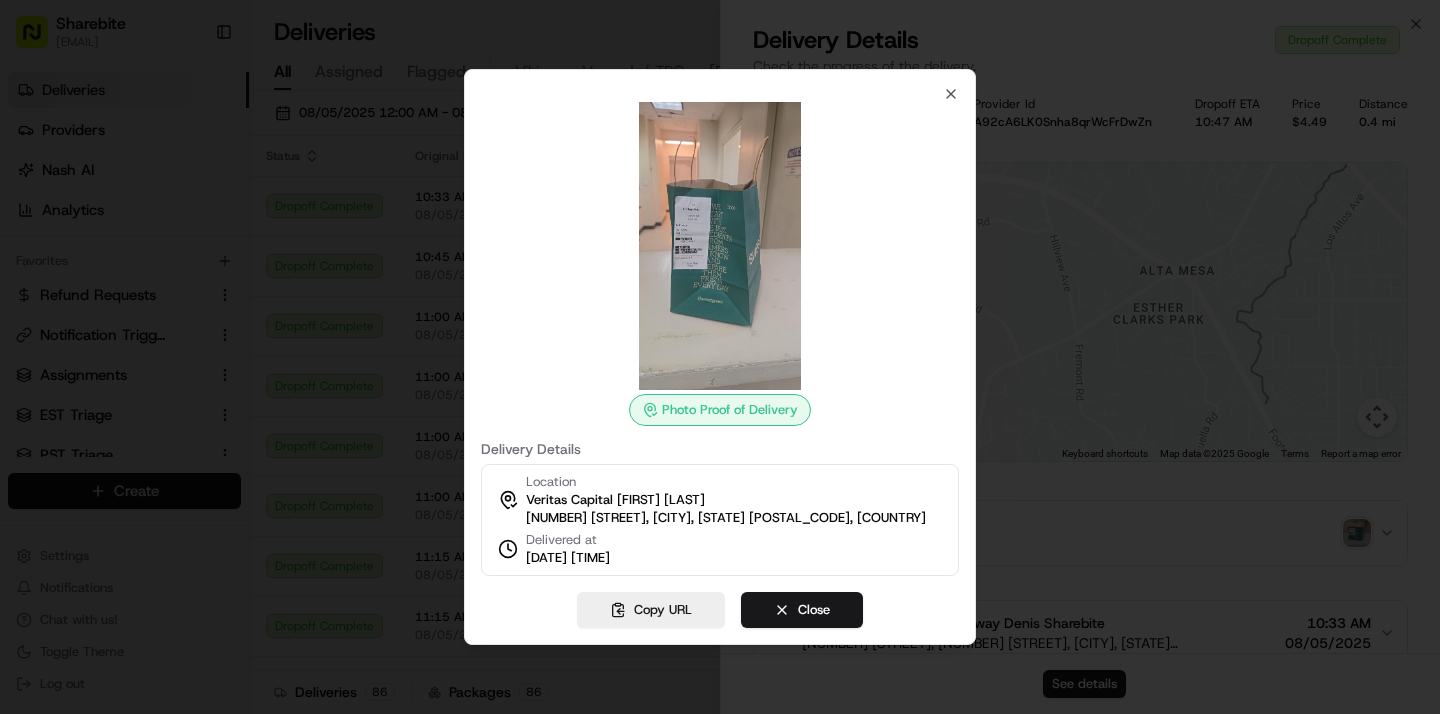 scroll, scrollTop: 0, scrollLeft: 0, axis: both 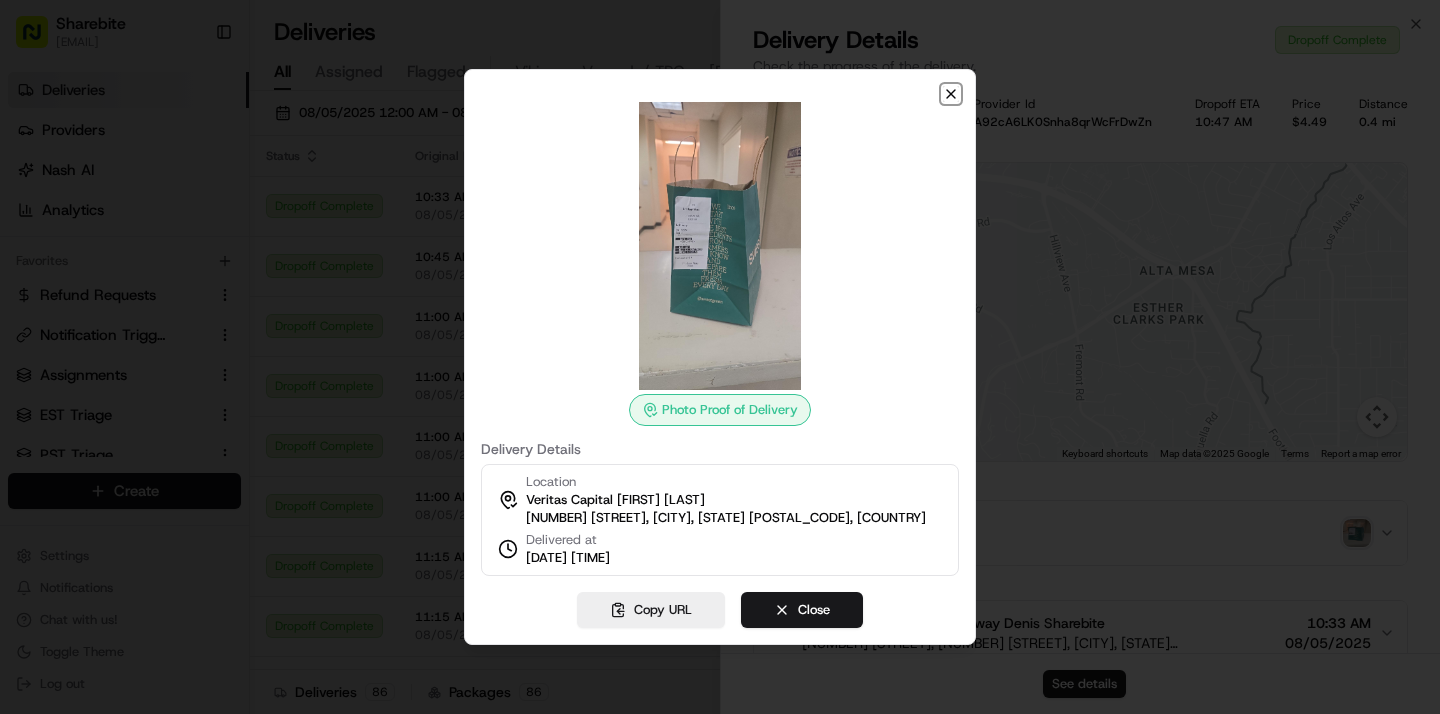 click 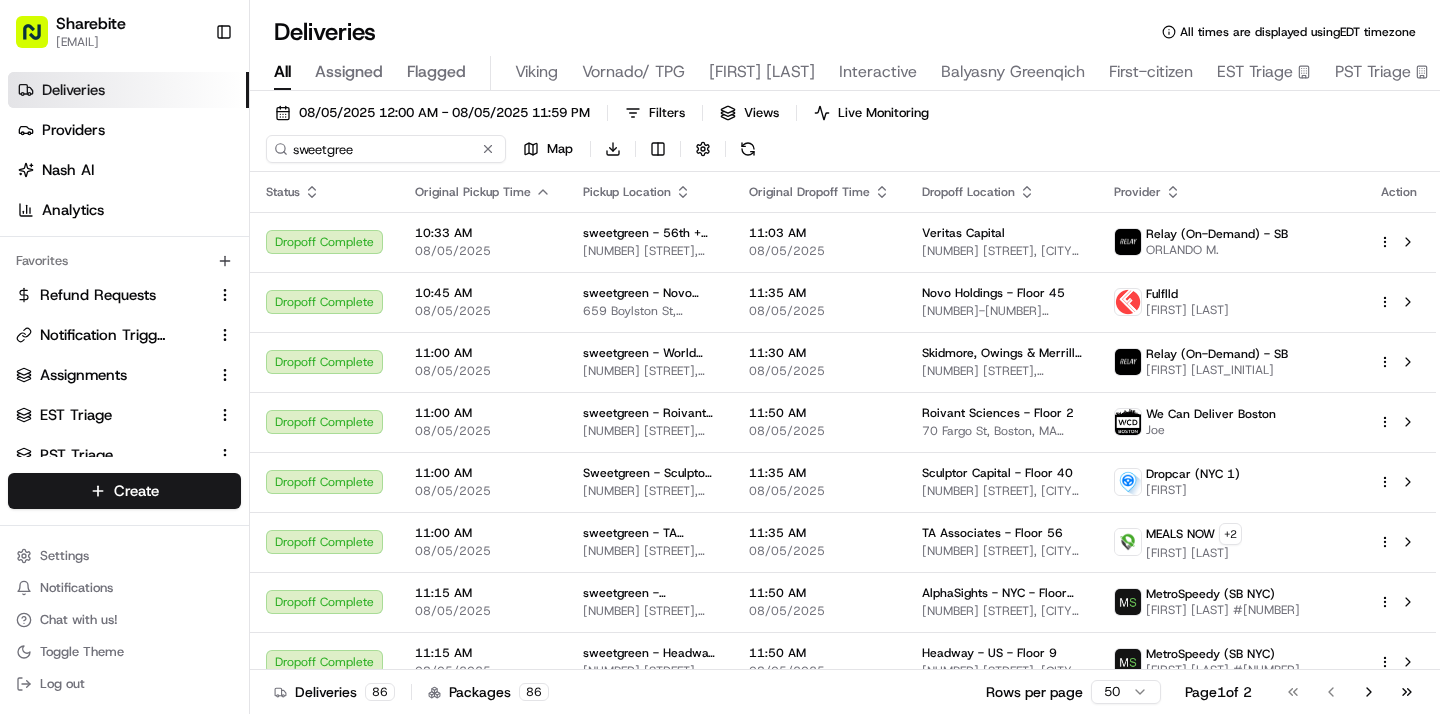 click on "sweetgree" at bounding box center [386, 149] 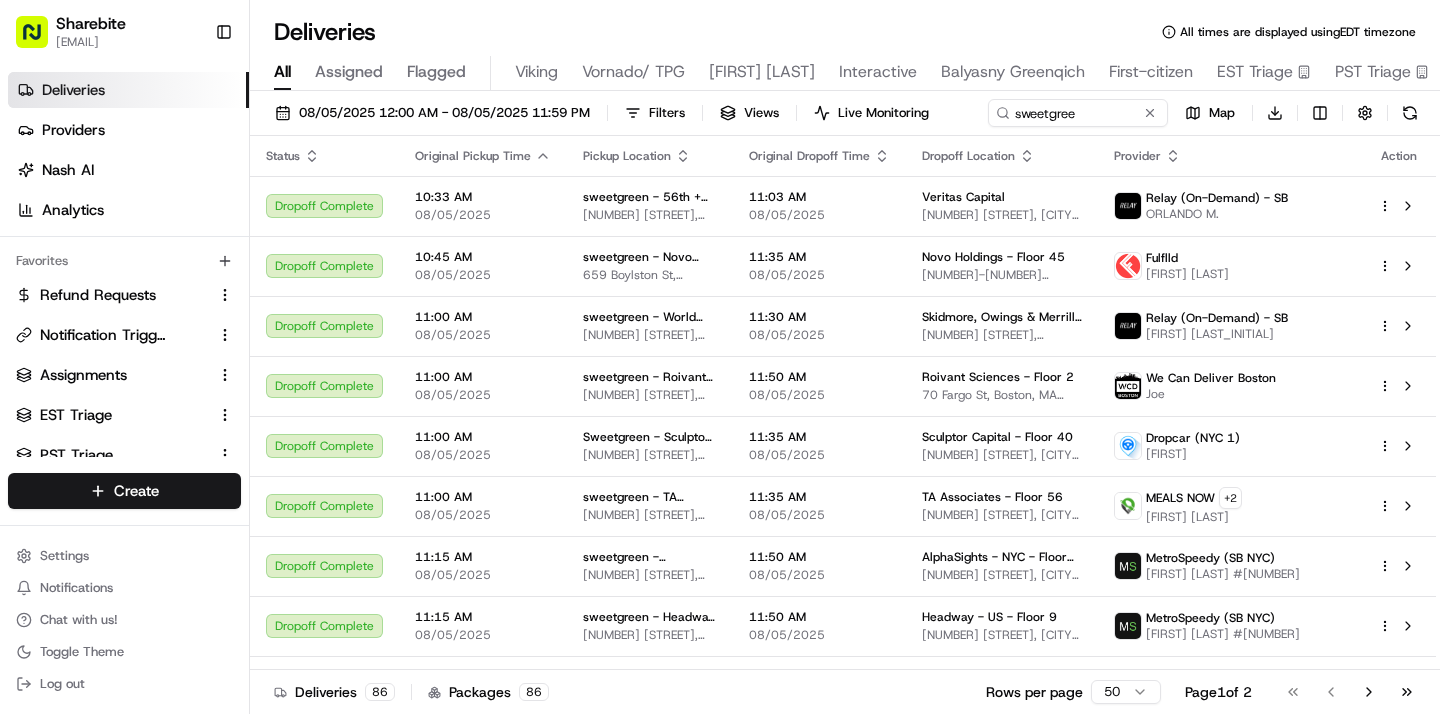 click on "08/05/2025 12:00 AM - 08/05/2025 11:59 PM Filters Views Live Monitoring sweetgree Map Download" at bounding box center (845, 117) 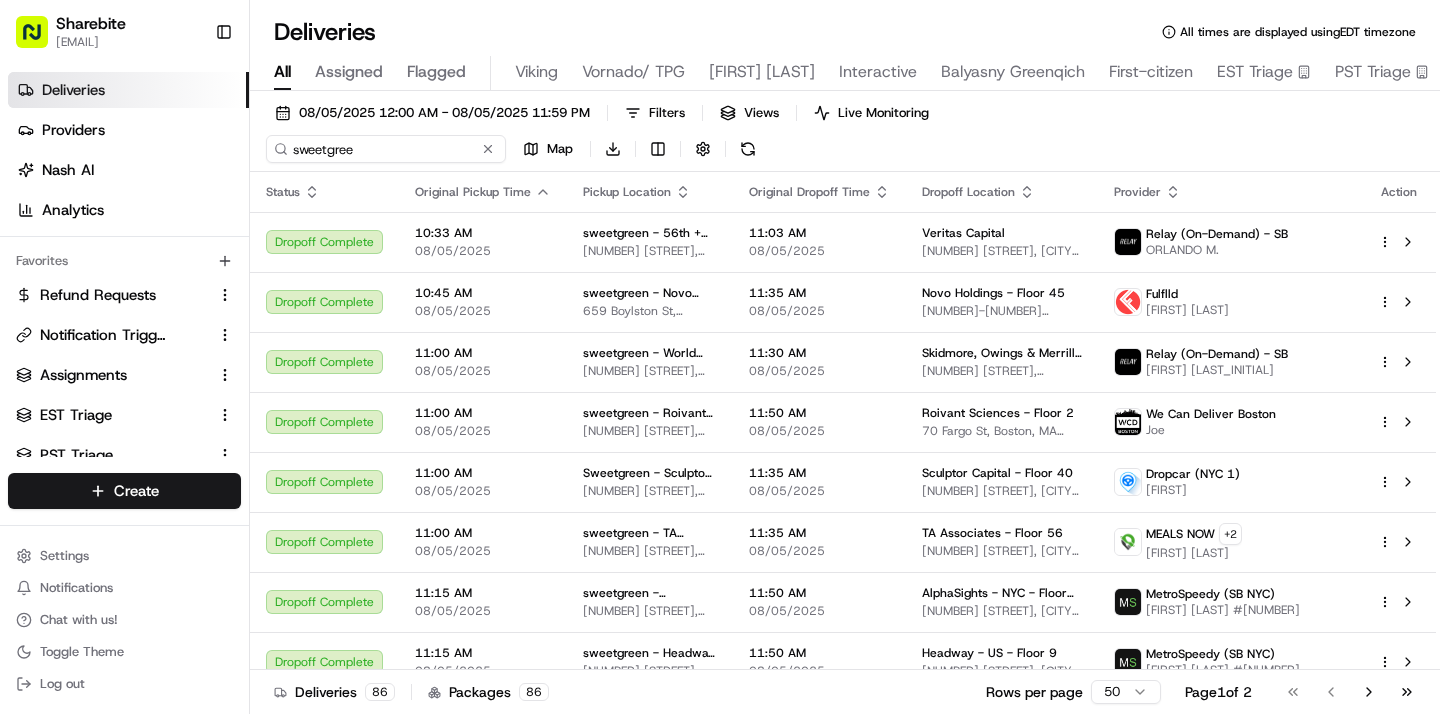 click on "sweetgree" at bounding box center (386, 149) 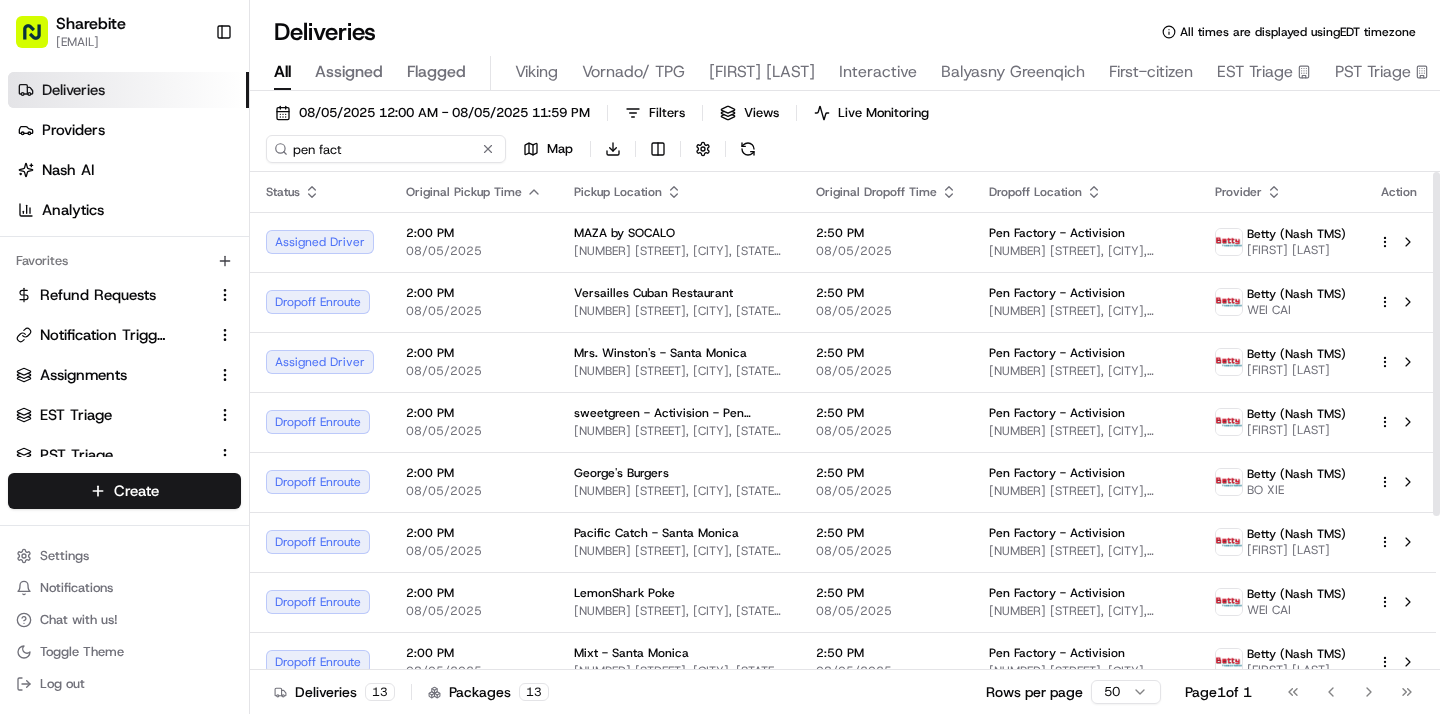 type on "pen fact" 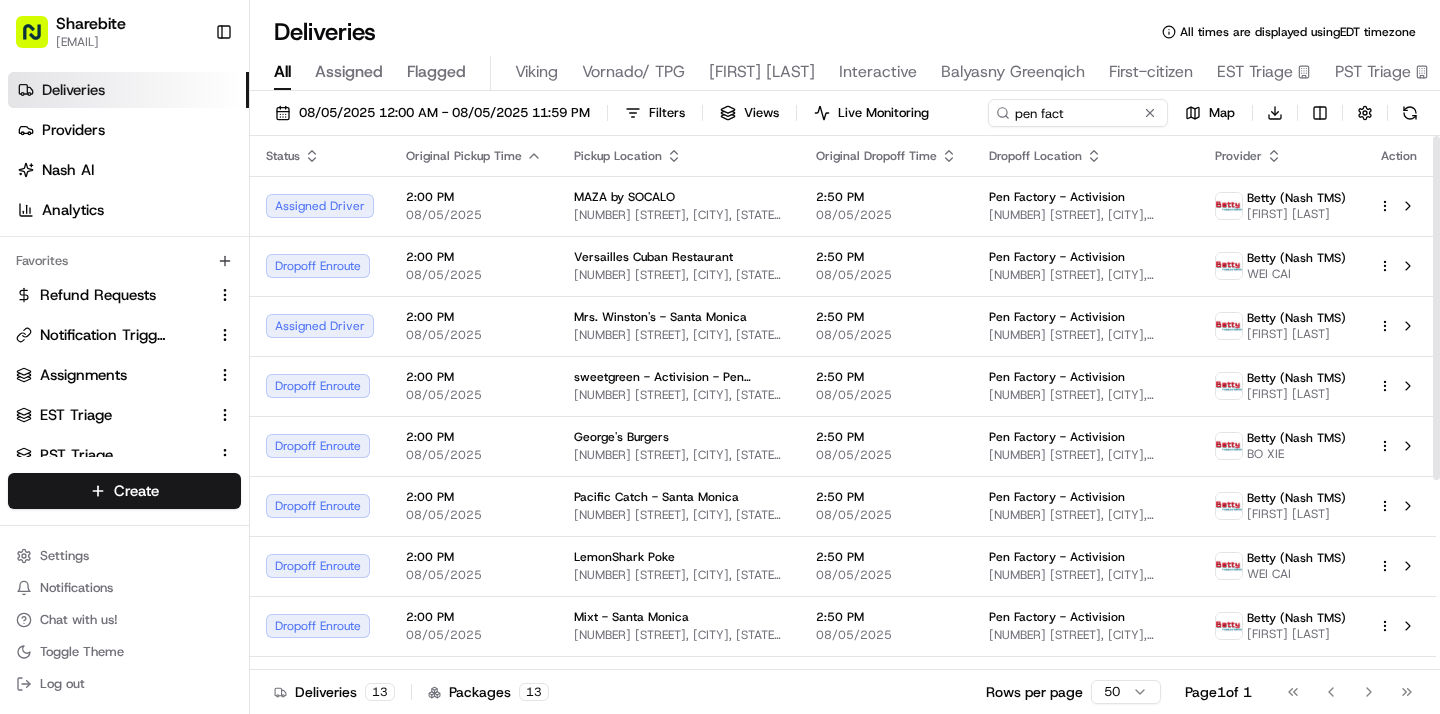 click on "Status Original Pickup Time Pickup Location Original Dropoff Time Dropoff Location Provider Action Assigned Driver 2:00 PM 08/05/2025 MAZA by SOCALO 1920 Santa Monica Blvd, Santa Monica, CA 90404, USA 2:50 PM 08/05/2025 Pen Factory - Activision 2701 Olympic Blvd, Santa Monica, CA 90404, USA Betty (Nash TMS) ZHAOJIE LI Dropoff Enroute 2:00 PM 08/05/2025 Versailles Cuban Restaurant 10319 Venice Blvd., Los Angeles, CA 90034, USA 2:50 PM 08/05/2025 Pen Factory - Activision 2701 Olympic Blvd, Santa Monica, CA 90404, USA Betty (Nash TMS) WEI CAI Assigned Driver 2:00 PM 08/05/2025 Mrs. Winston's - Santa Monica 2450 Colorado Ave, Santa Monica, CA 90404, USA 2:50 PM 08/05/2025 Pen Factory - Activision 2701 Olympic Blvd, Santa Monica, CA 90404, USA Betty (Nash TMS) ZHAOJIE LI Dropoff Enroute 2:00 PM 08/05/2025 sweetgreen - Activision - Pen Factory 1343 4th St, Santa Monica, CA 90401, USA 2:50 PM 08/05/2025 Pen Factory - Activision 2701 Olympic Blvd, Santa Monica, CA 90404, USA Betty (Nash TMS) FANGHUAN CHEN 2:00 PM" at bounding box center [843, 546] 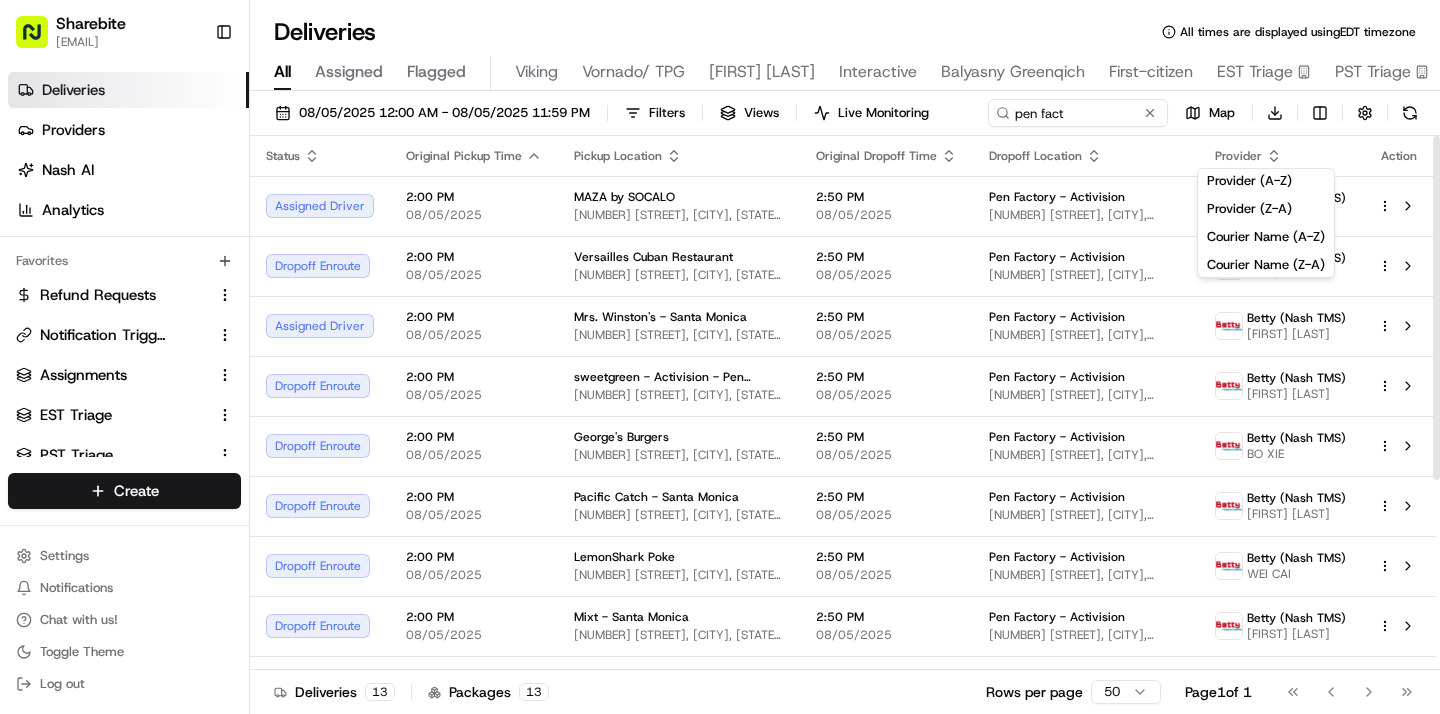 click 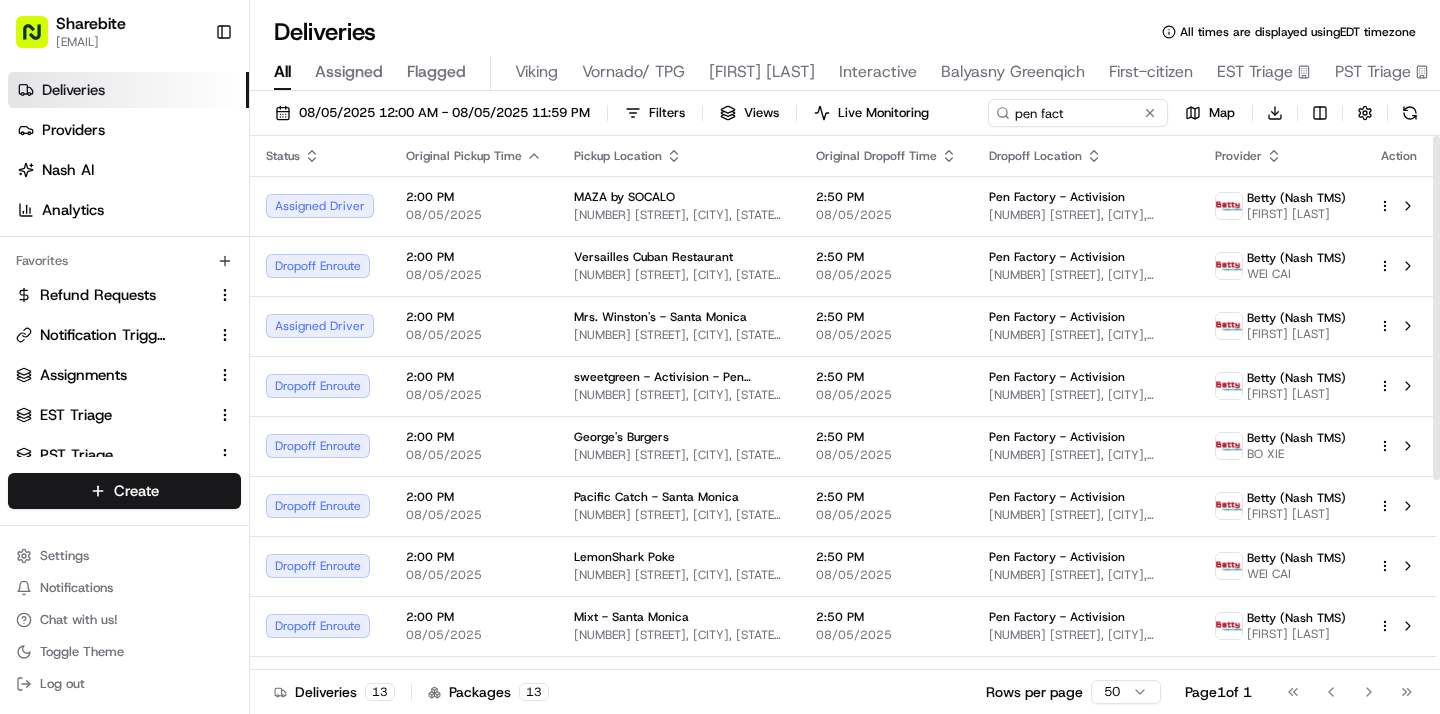 click 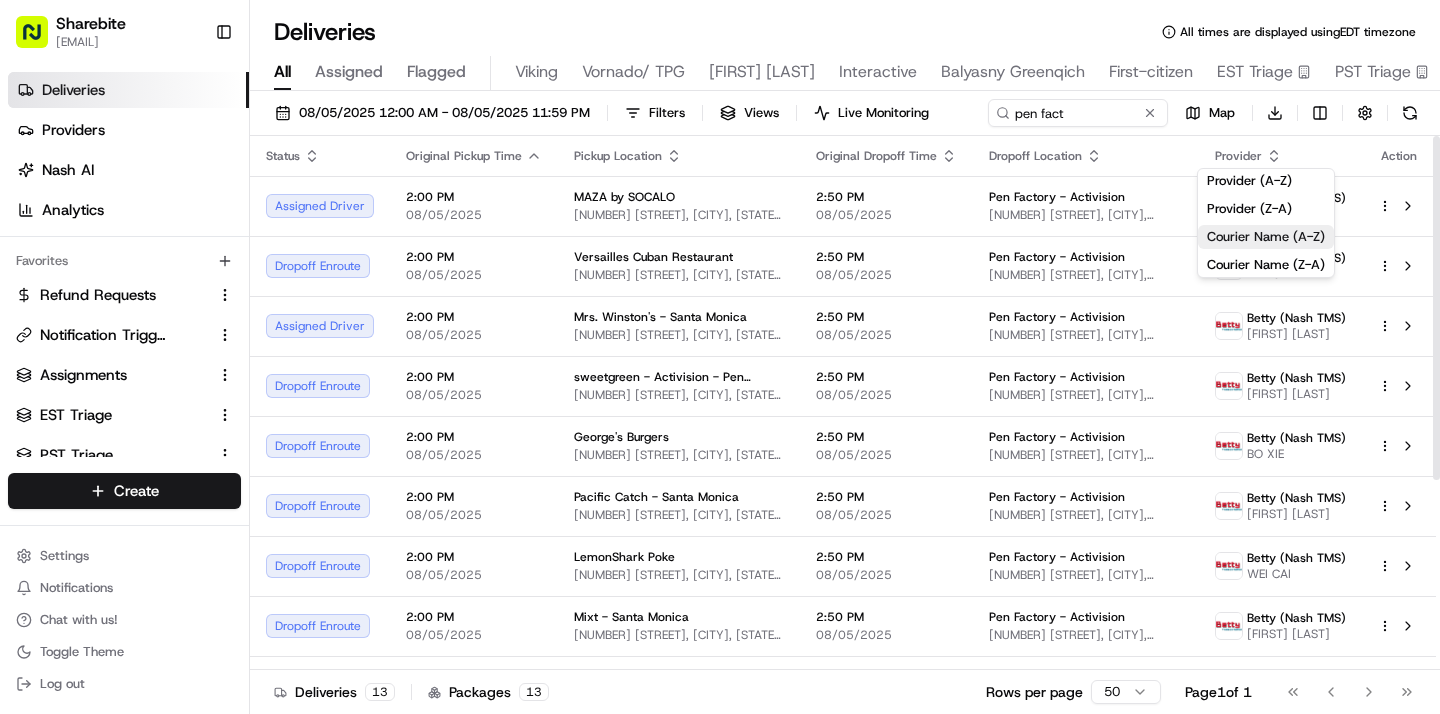 click on "Courier Name (A-Z)" at bounding box center [1266, 237] 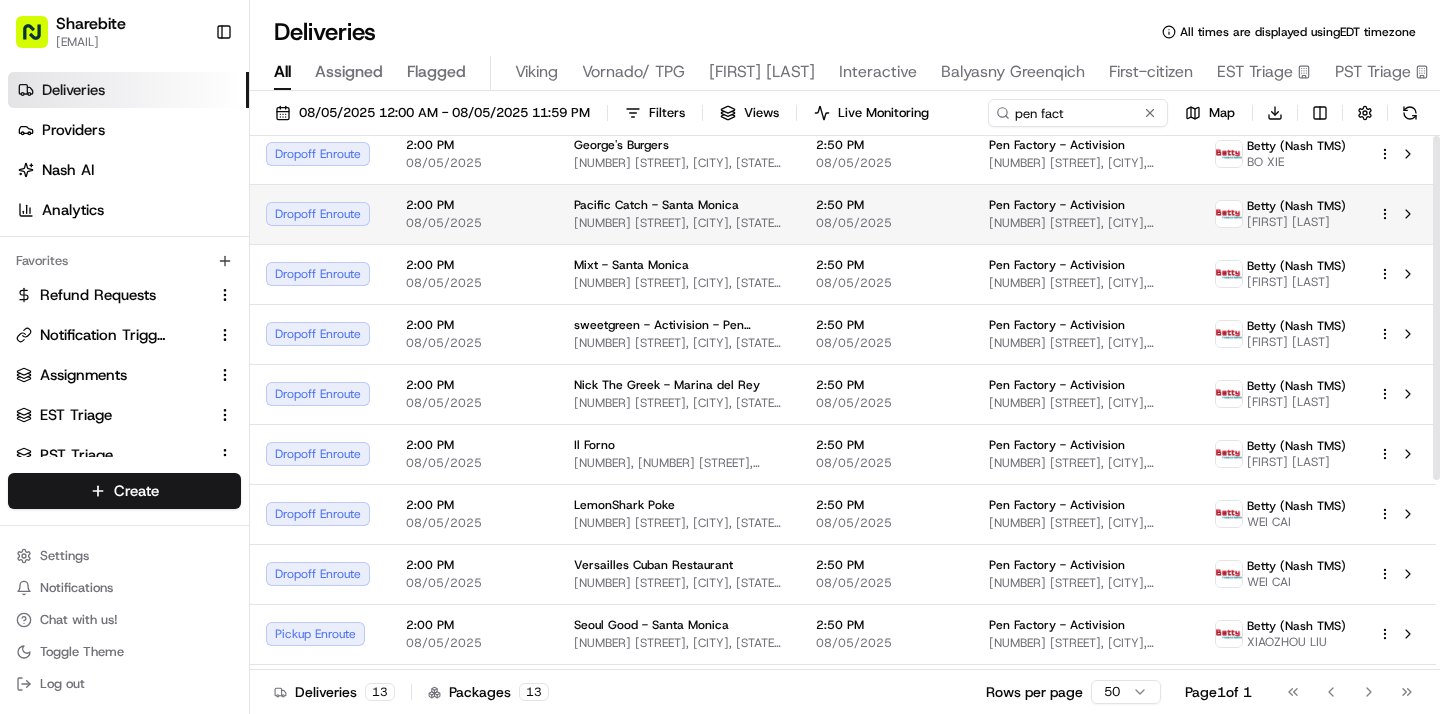scroll, scrollTop: 0, scrollLeft: 0, axis: both 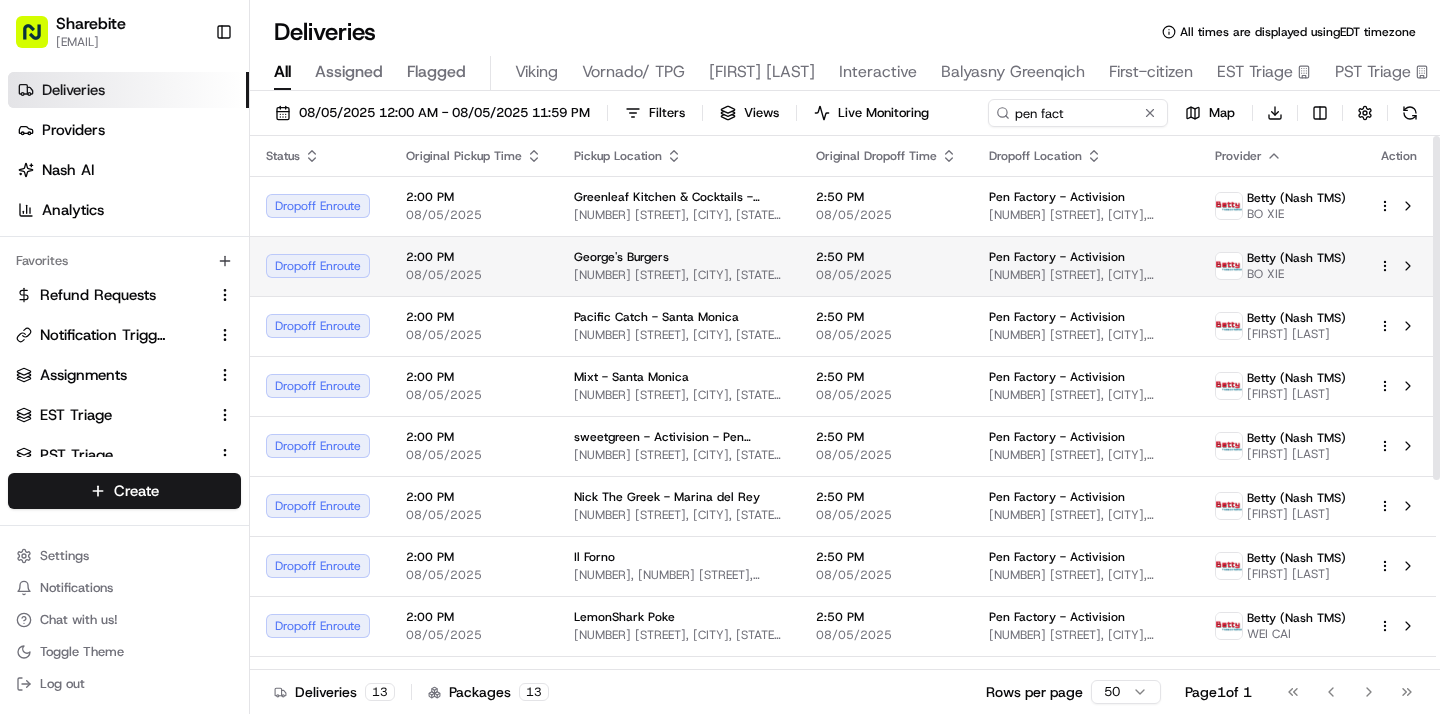 click on "George's Burgers" at bounding box center [621, 257] 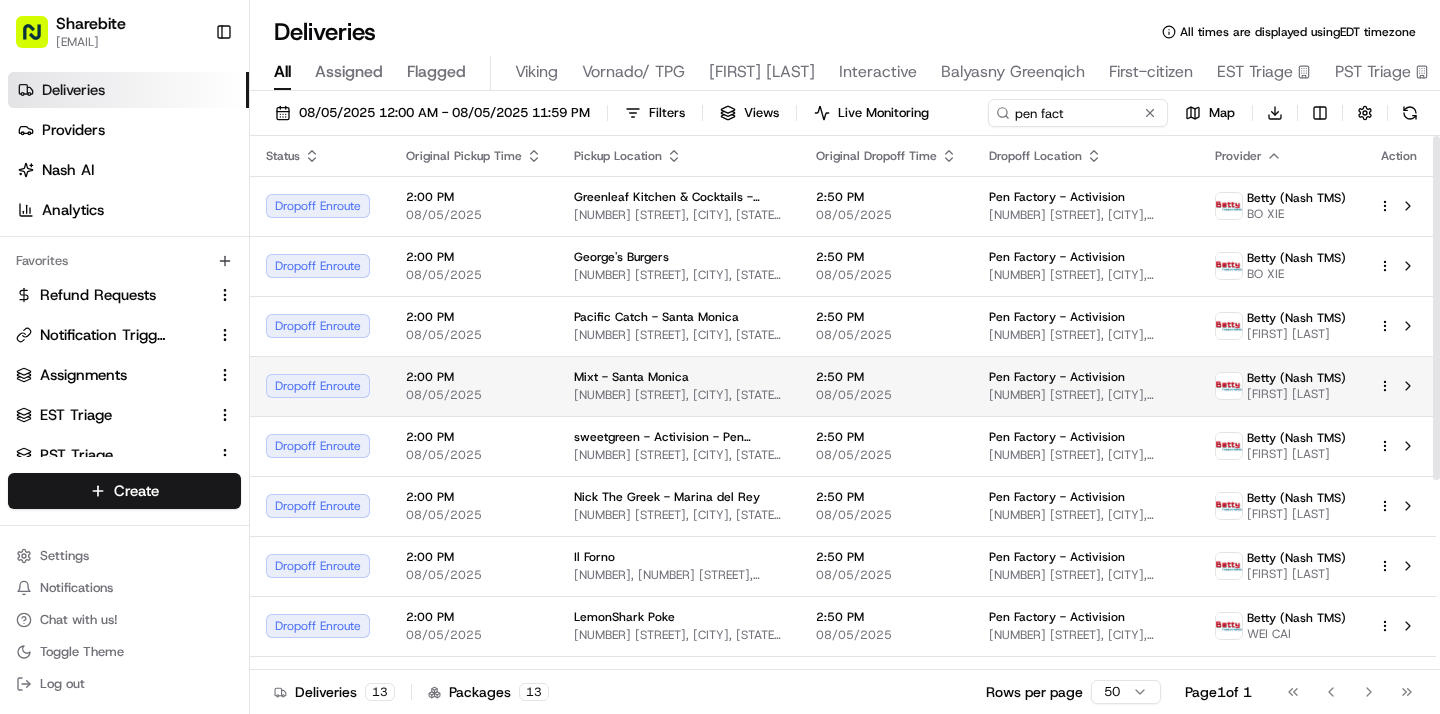 click on "Mixt - Santa Monica" at bounding box center (679, 377) 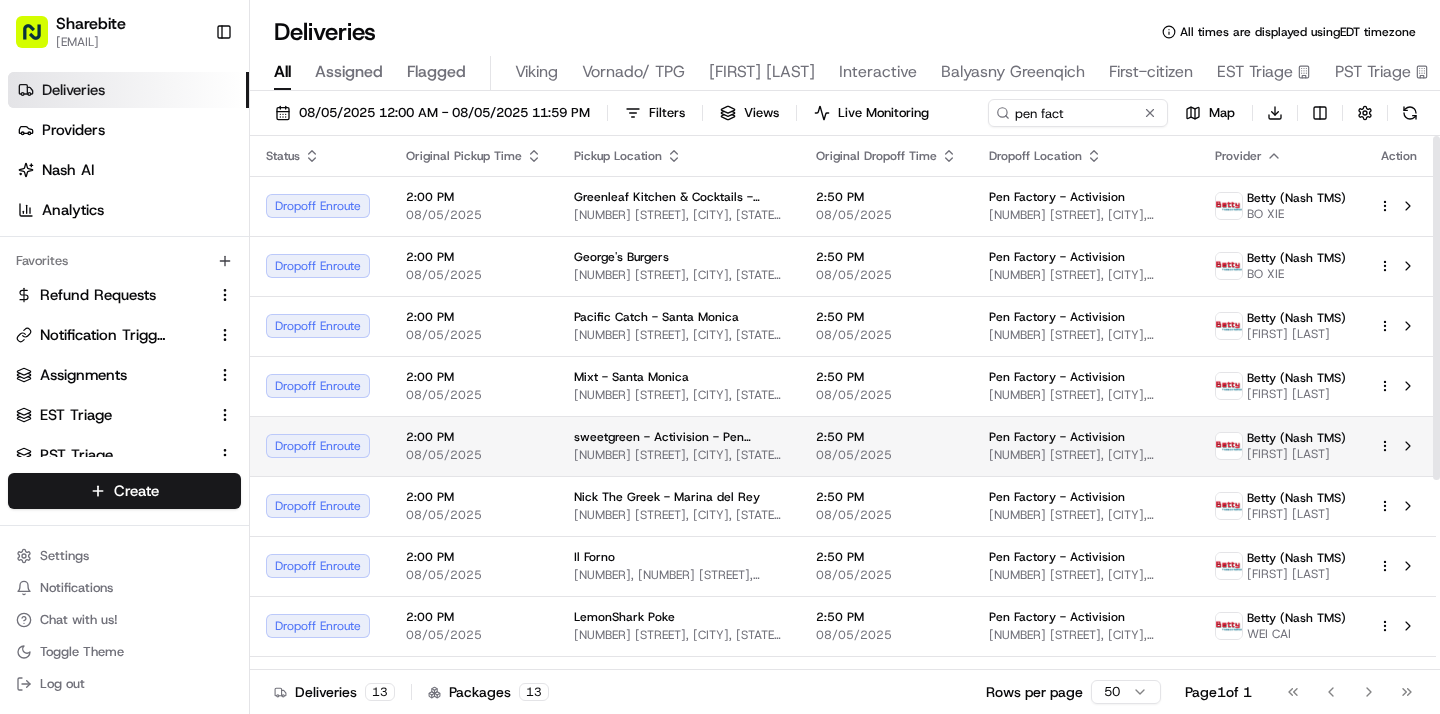 click on "1343 4th St, Santa Monica, CA 90401, USA" at bounding box center [679, 455] 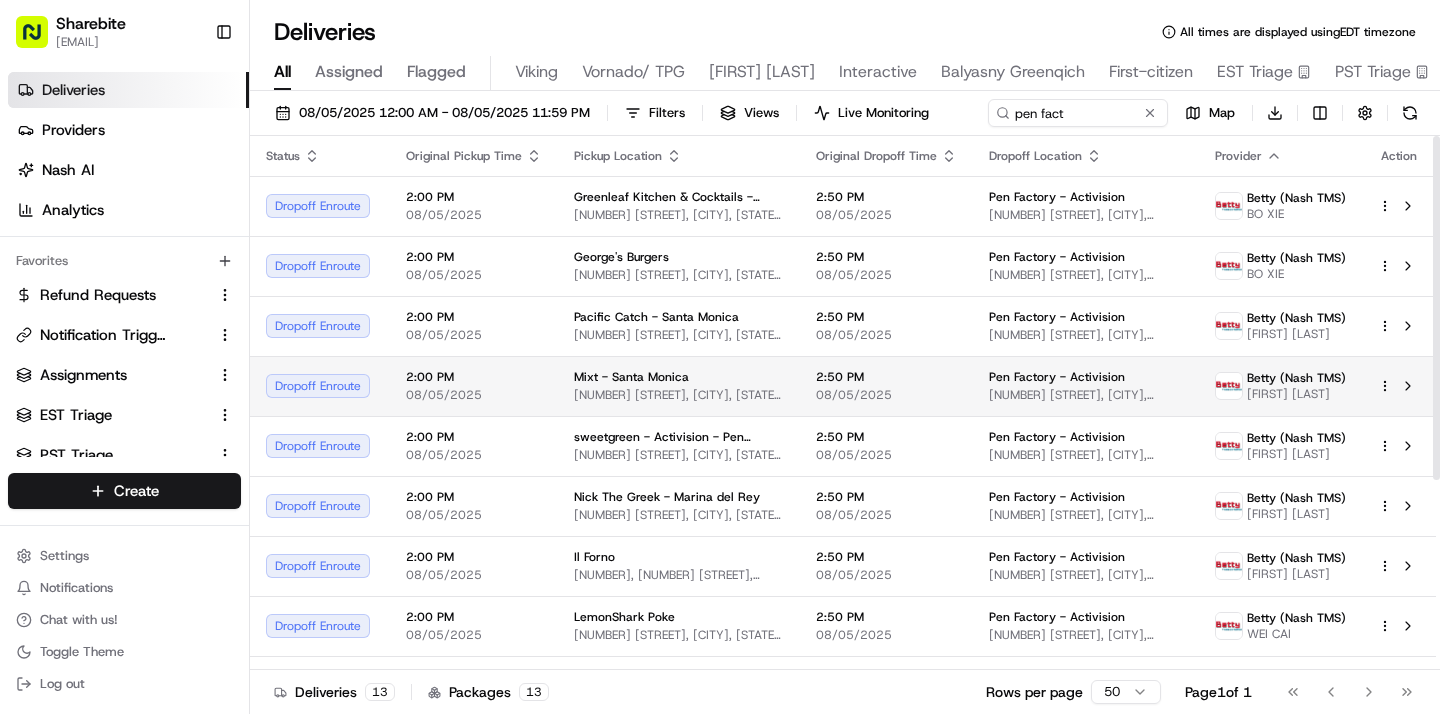 click on "401 Santa Monica Blvd, Santa Monica, CA 90401, USA" at bounding box center (679, 395) 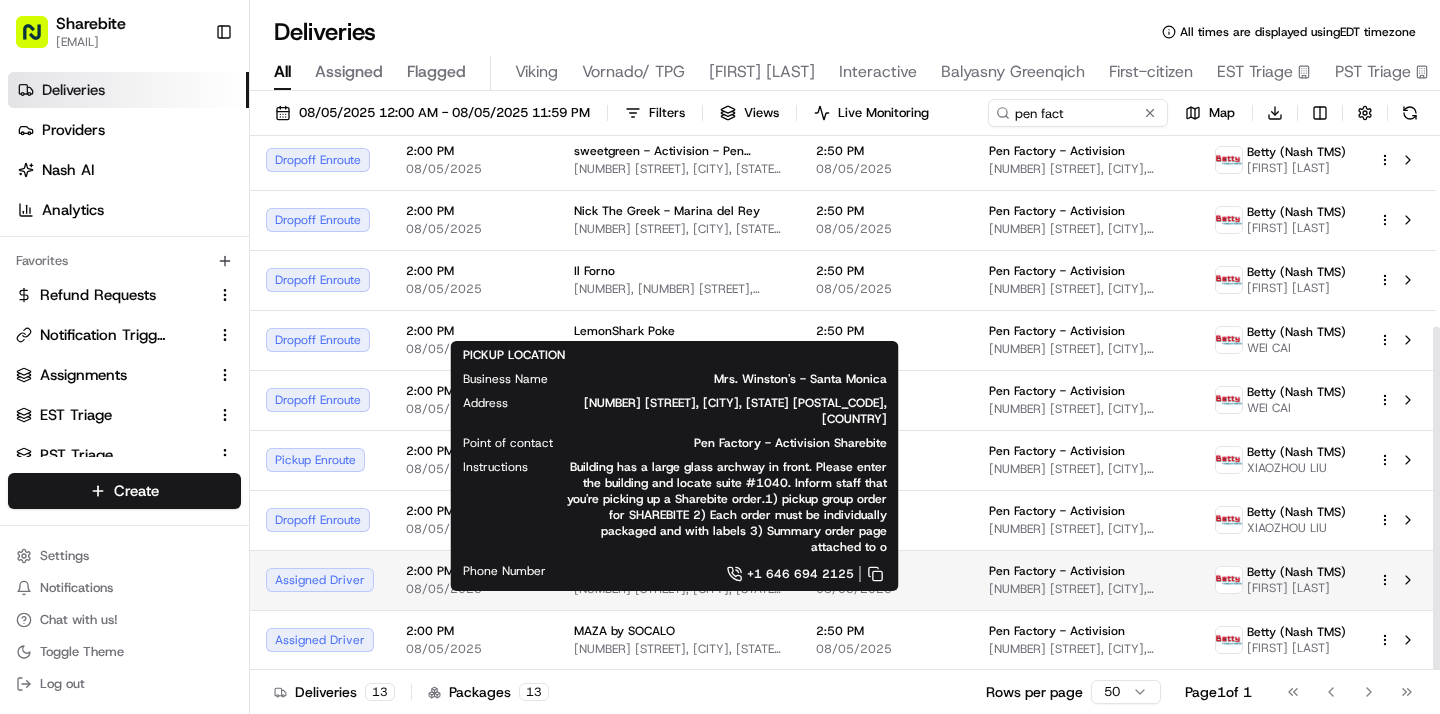 click on "Mrs. Winston's - Santa Monica" at bounding box center [660, 571] 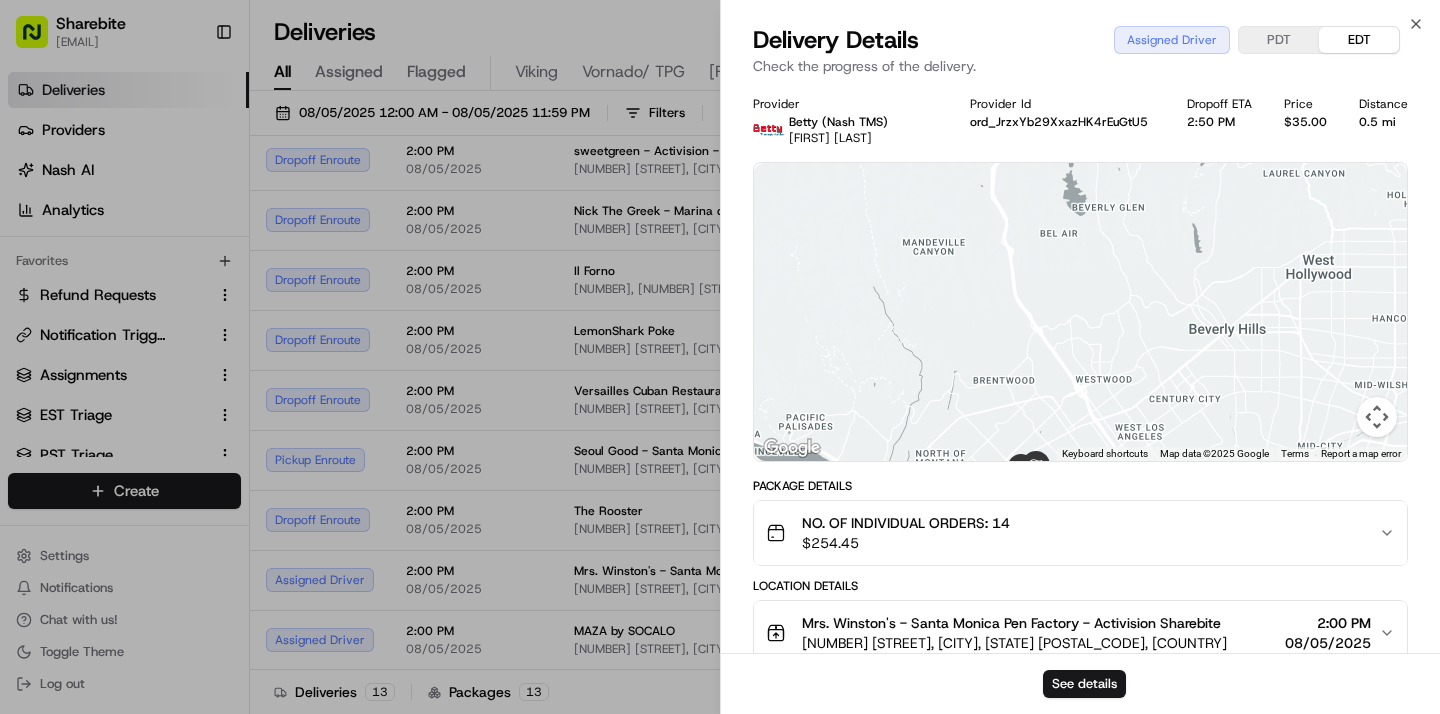 drag, startPoint x: 980, startPoint y: 306, endPoint x: 1010, endPoint y: 452, distance: 149.05032 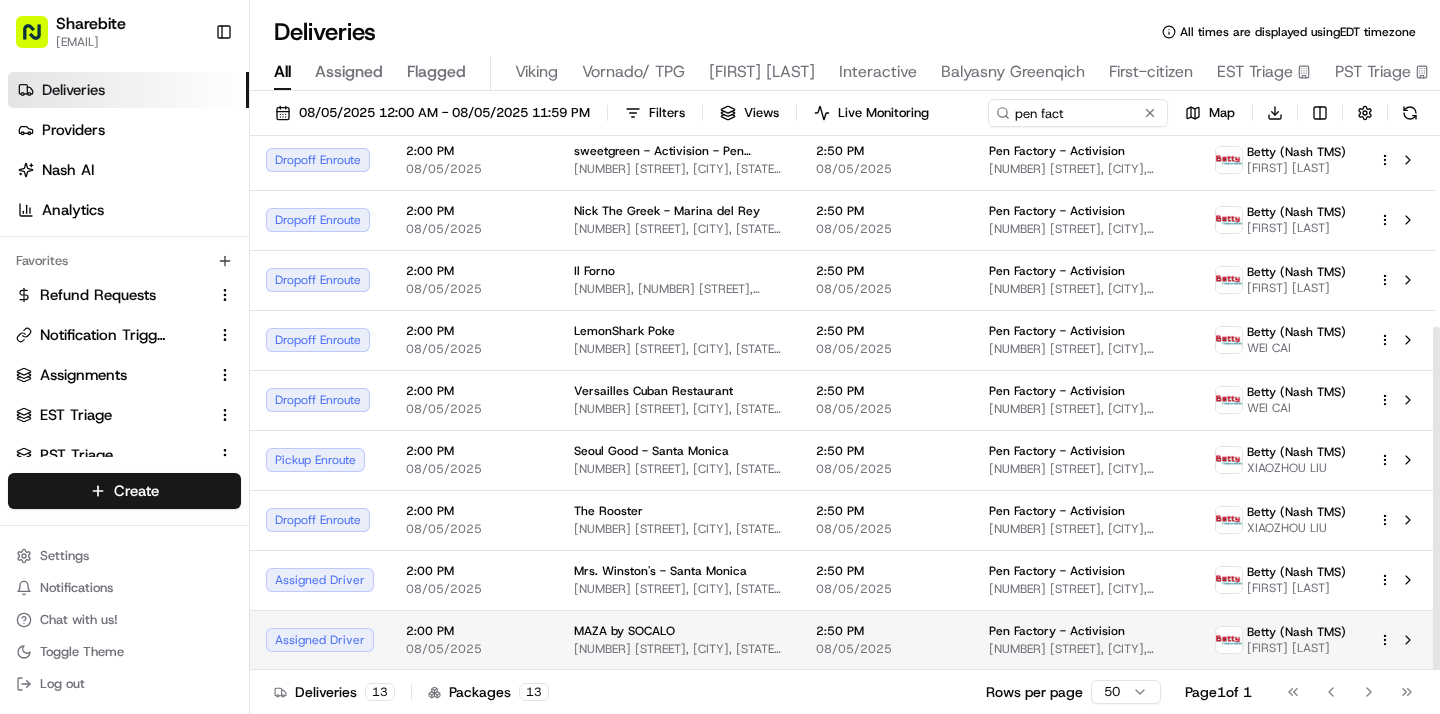 click on "MAZA by SOCALO" at bounding box center [624, 631] 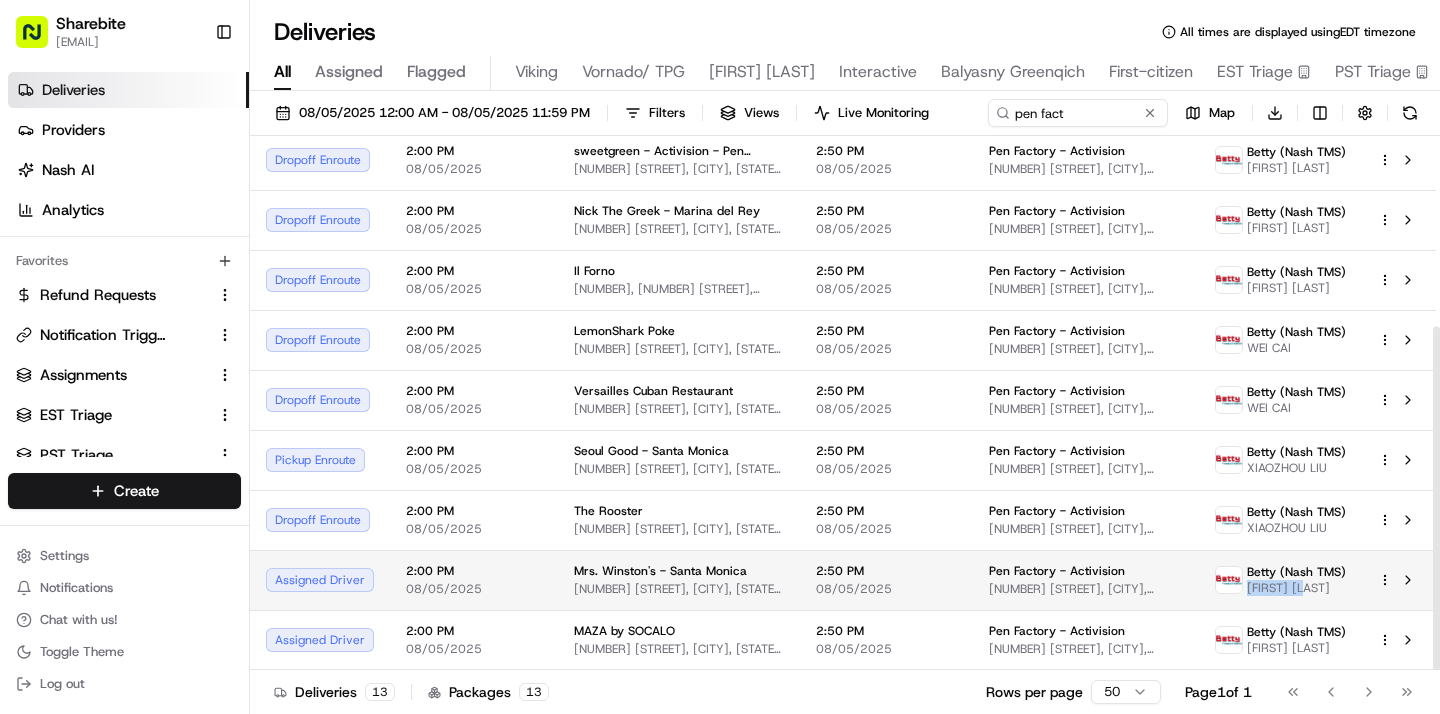 drag, startPoint x: 1304, startPoint y: 587, endPoint x: 1240, endPoint y: 591, distance: 64.12488 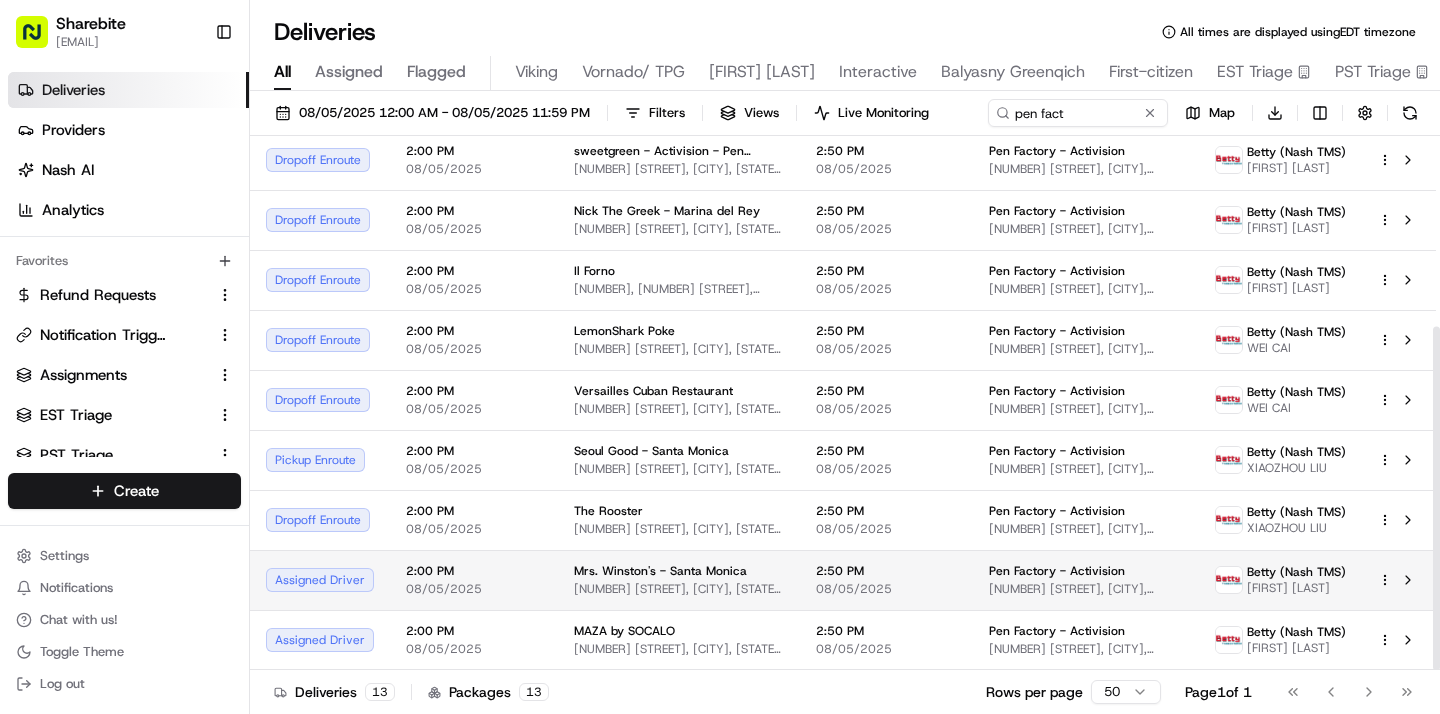 click on "2701 Olympic Blvd, Santa Monica, CA 90404, USA" at bounding box center [1086, 589] 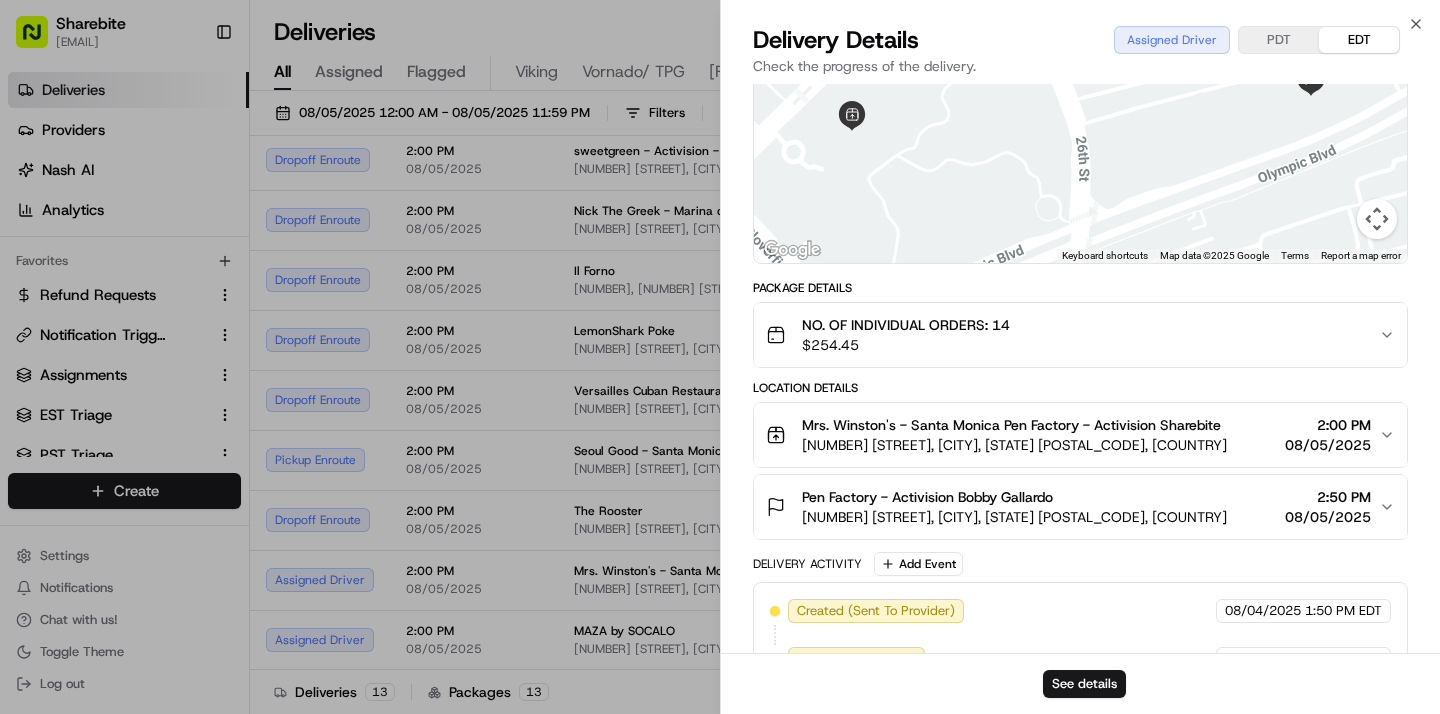 scroll, scrollTop: 341, scrollLeft: 0, axis: vertical 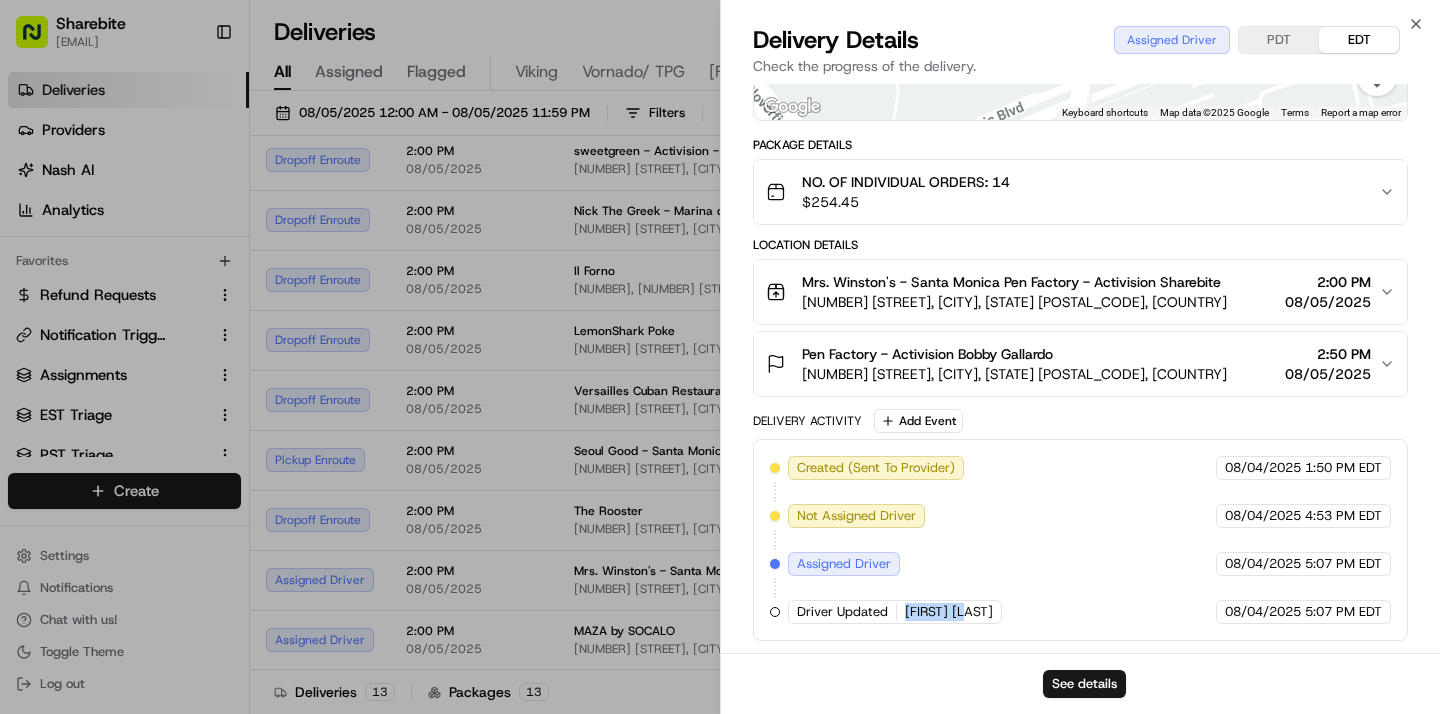drag, startPoint x: 967, startPoint y: 610, endPoint x: 905, endPoint y: 613, distance: 62.072536 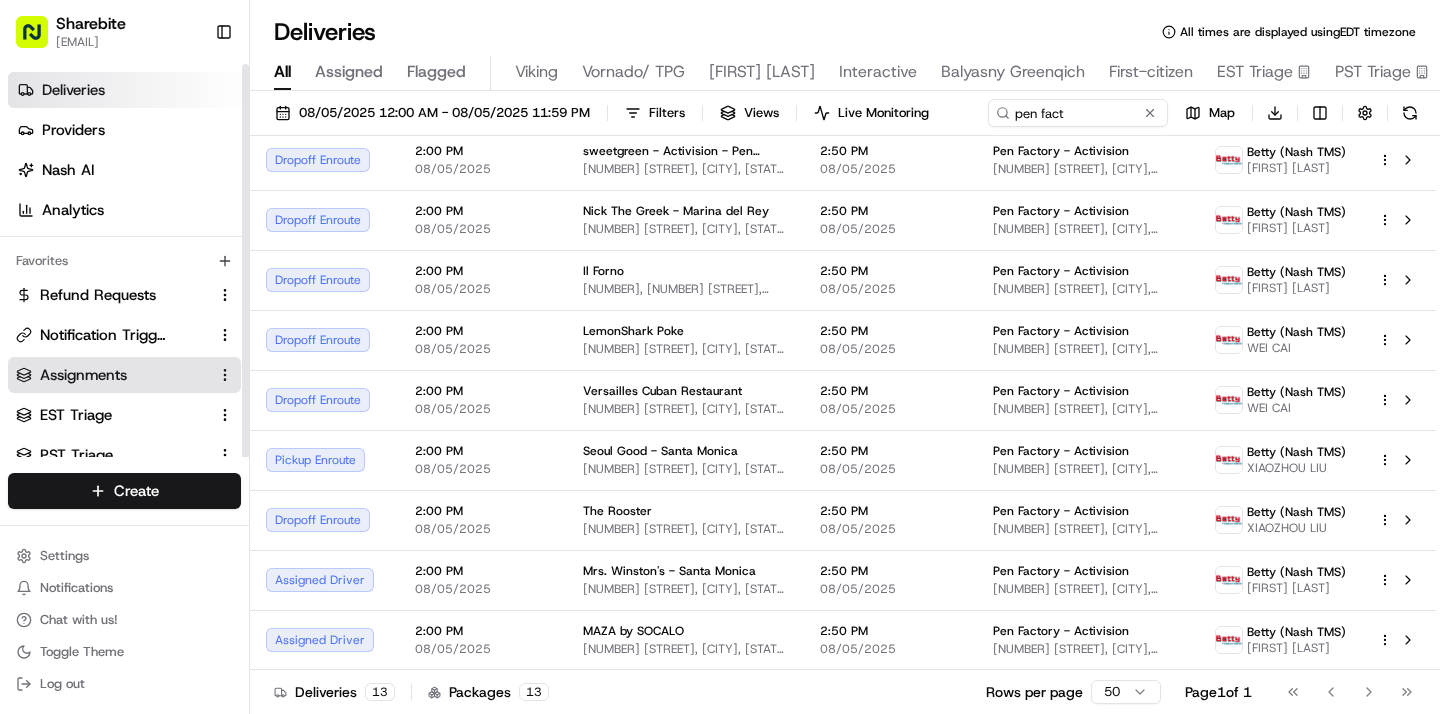 click on "Assignments" at bounding box center (112, 375) 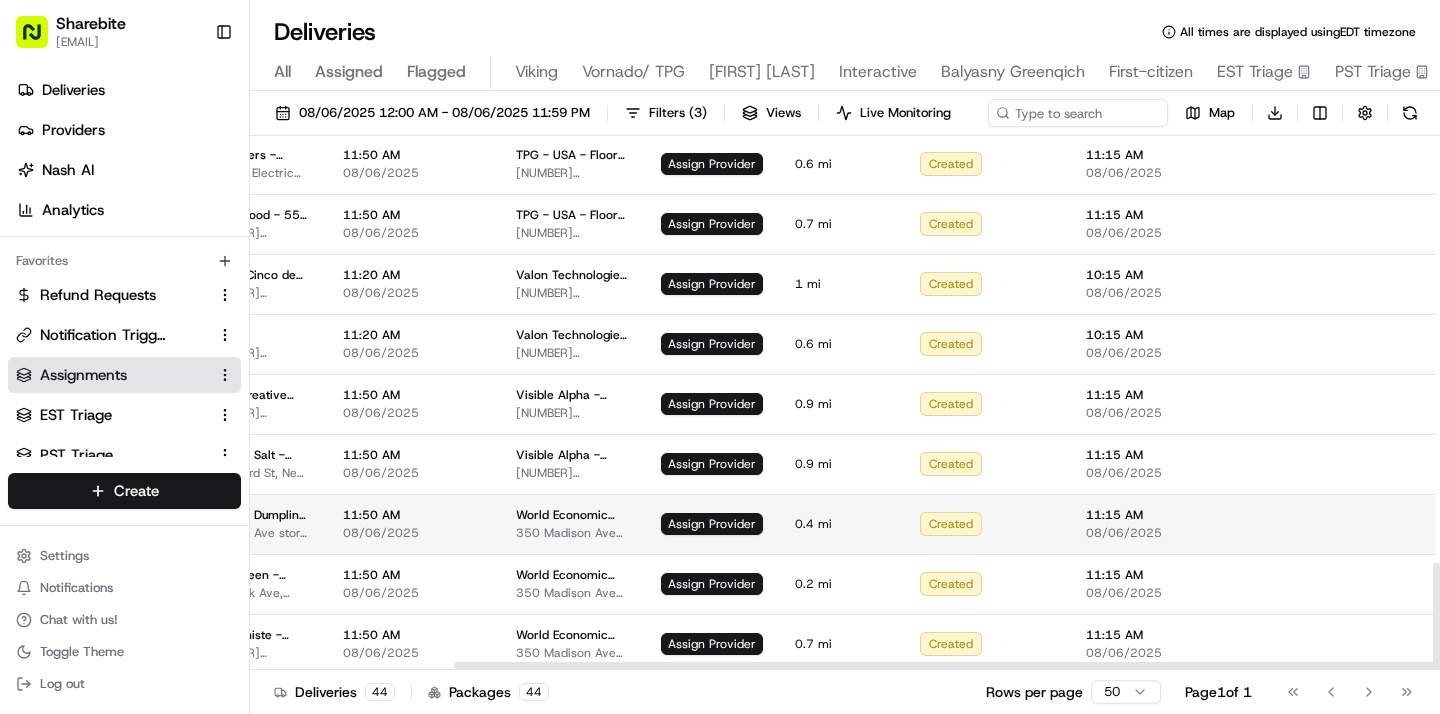 scroll, scrollTop: 2142, scrollLeft: 354, axis: both 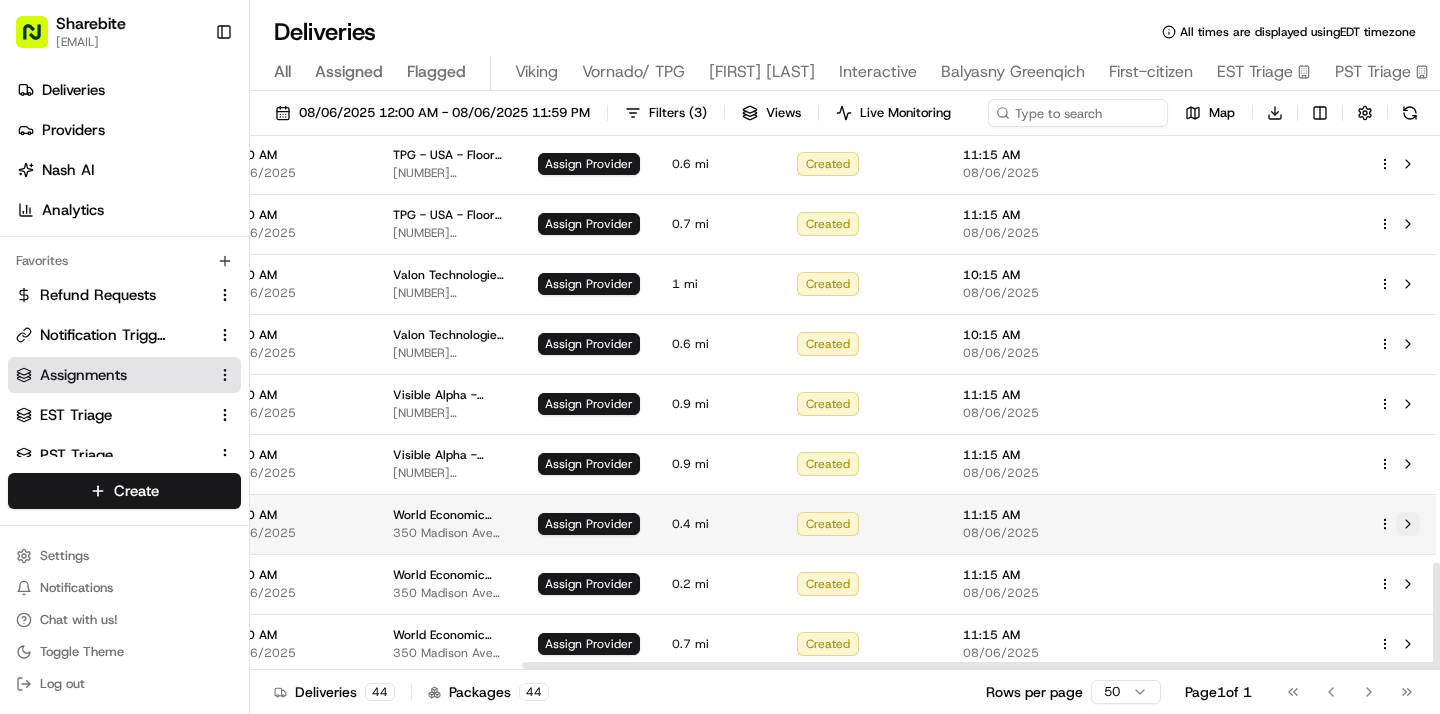 click at bounding box center (1408, 524) 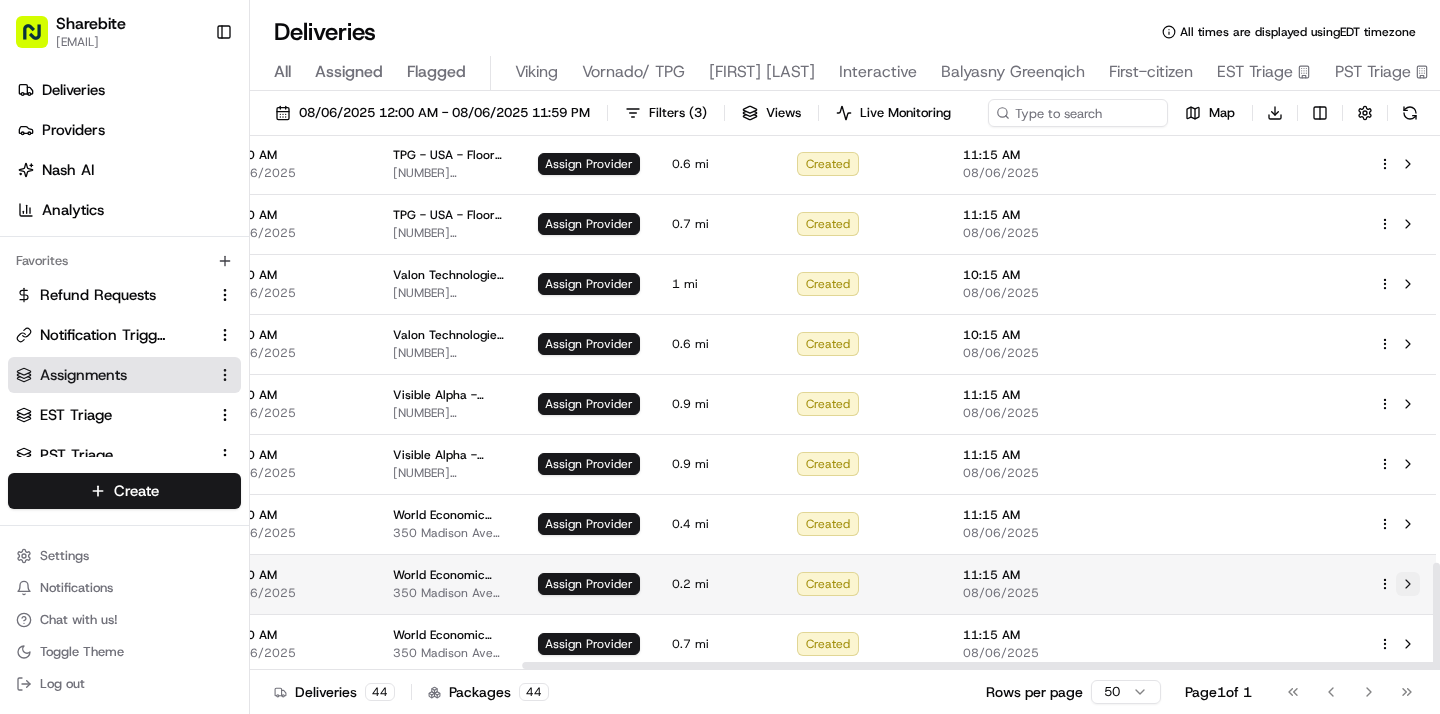 click at bounding box center [1408, 584] 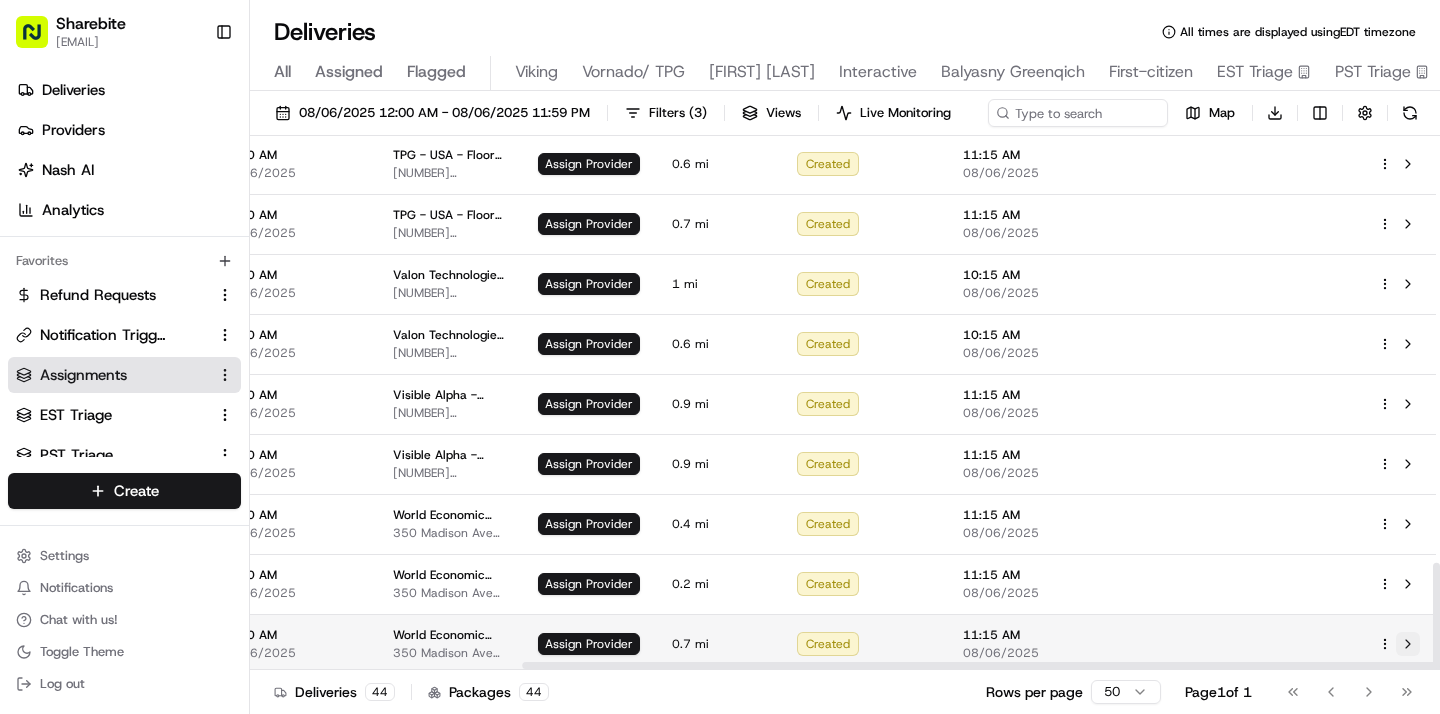 click at bounding box center (1408, 644) 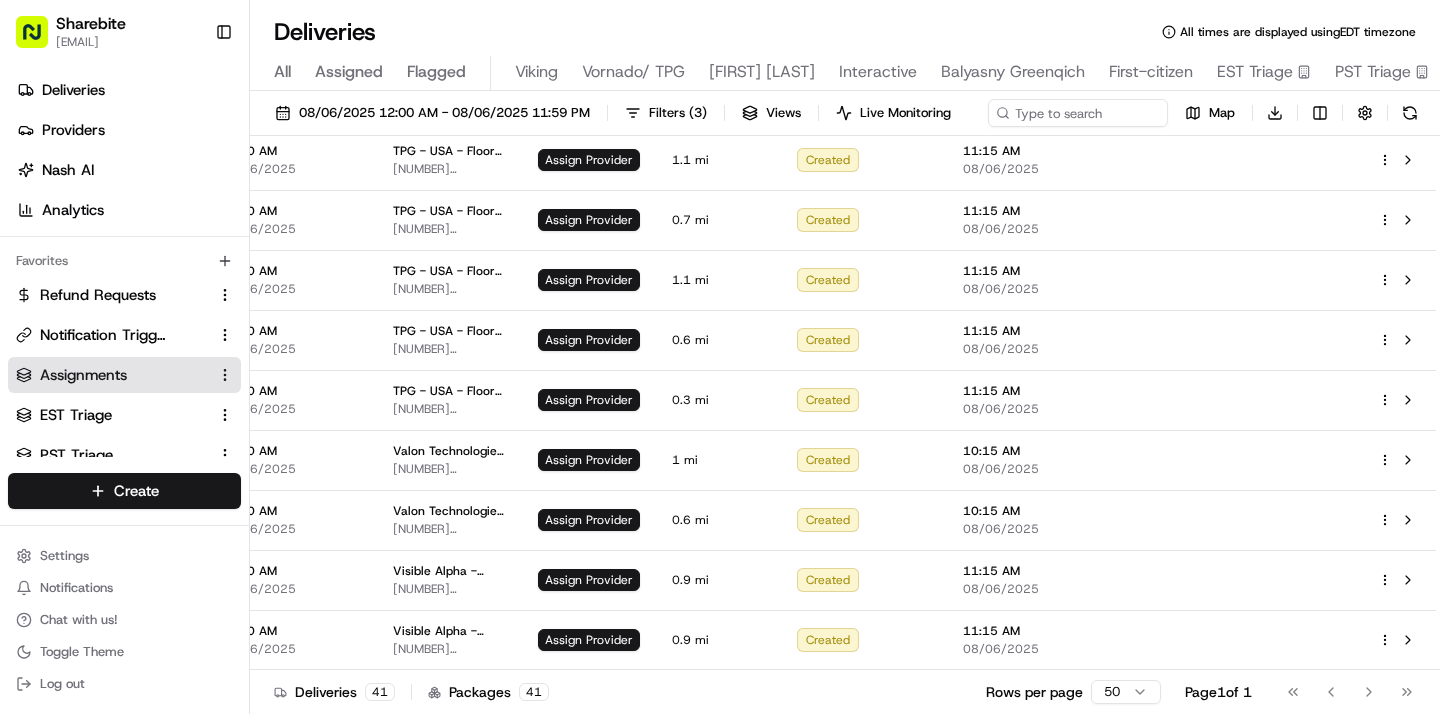 scroll, scrollTop: 1966, scrollLeft: 354, axis: both 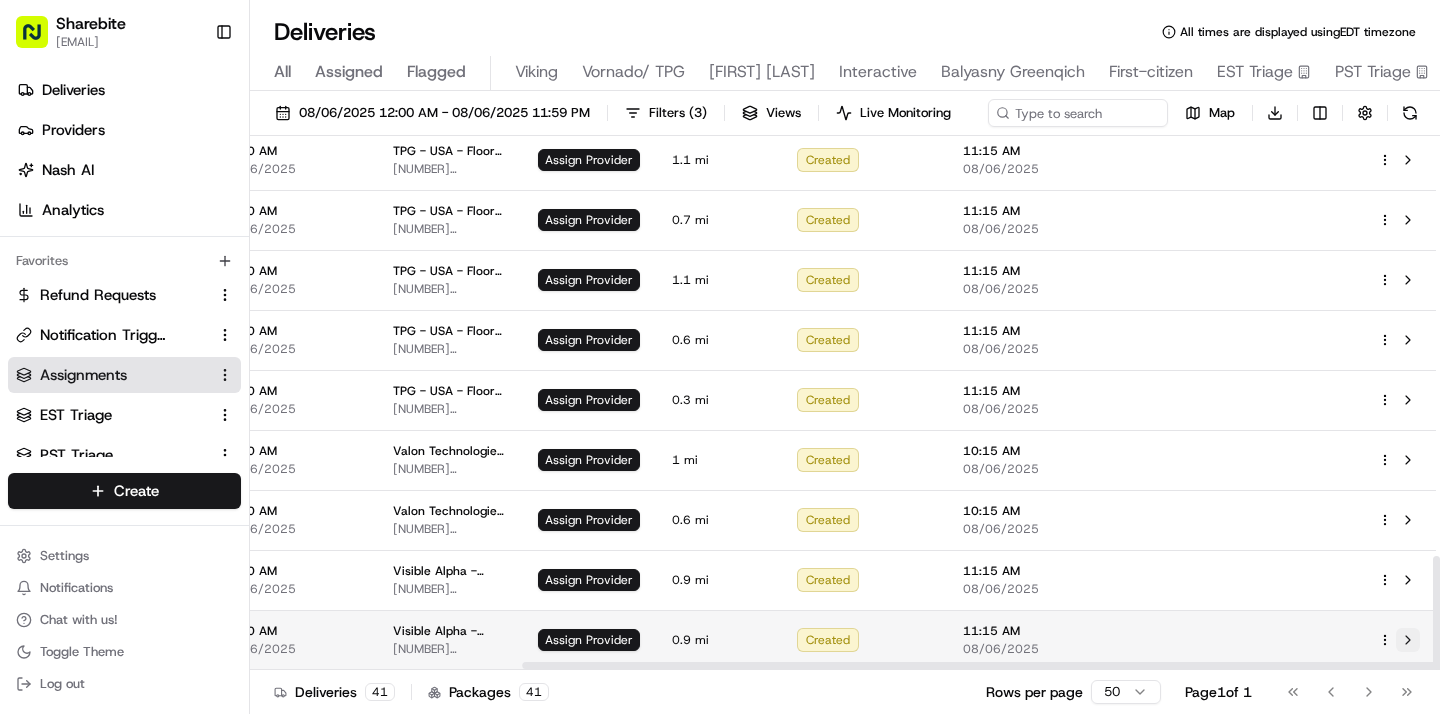 click at bounding box center (1408, 640) 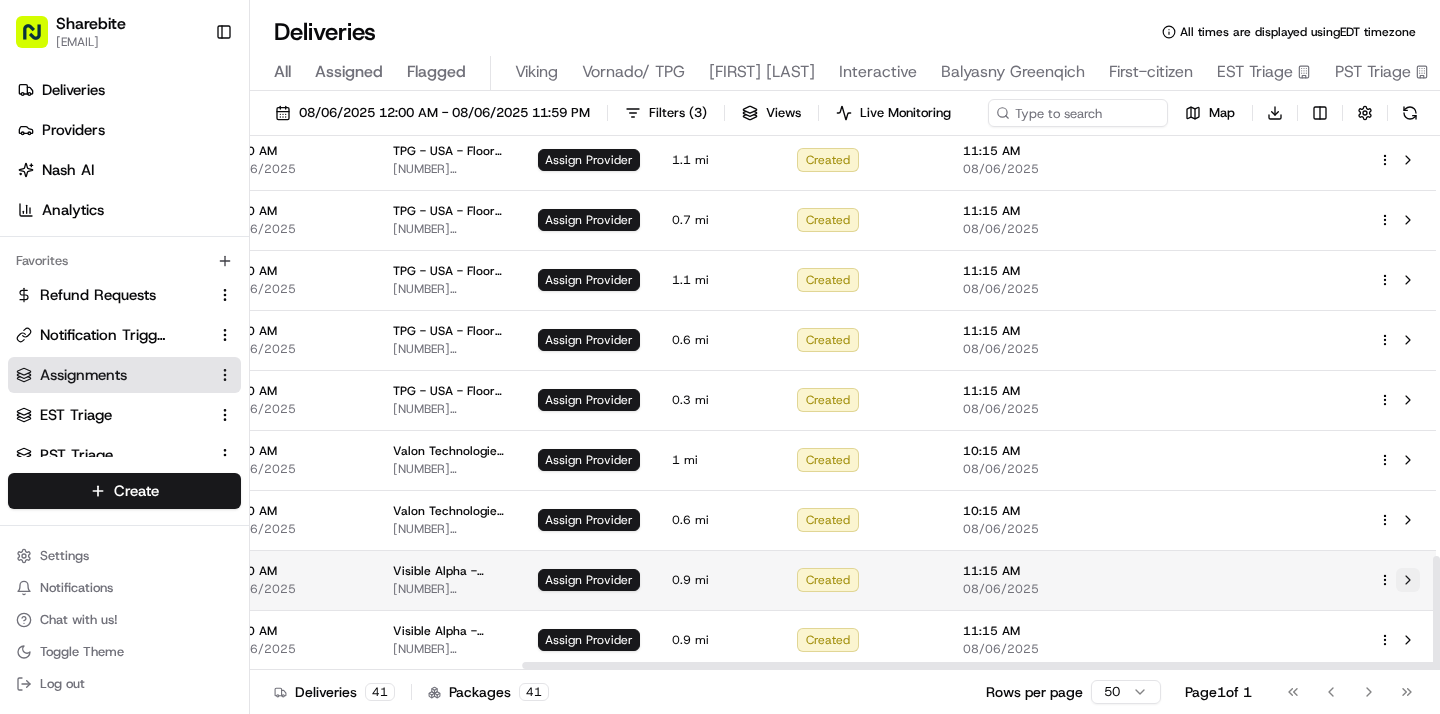 click at bounding box center [1408, 580] 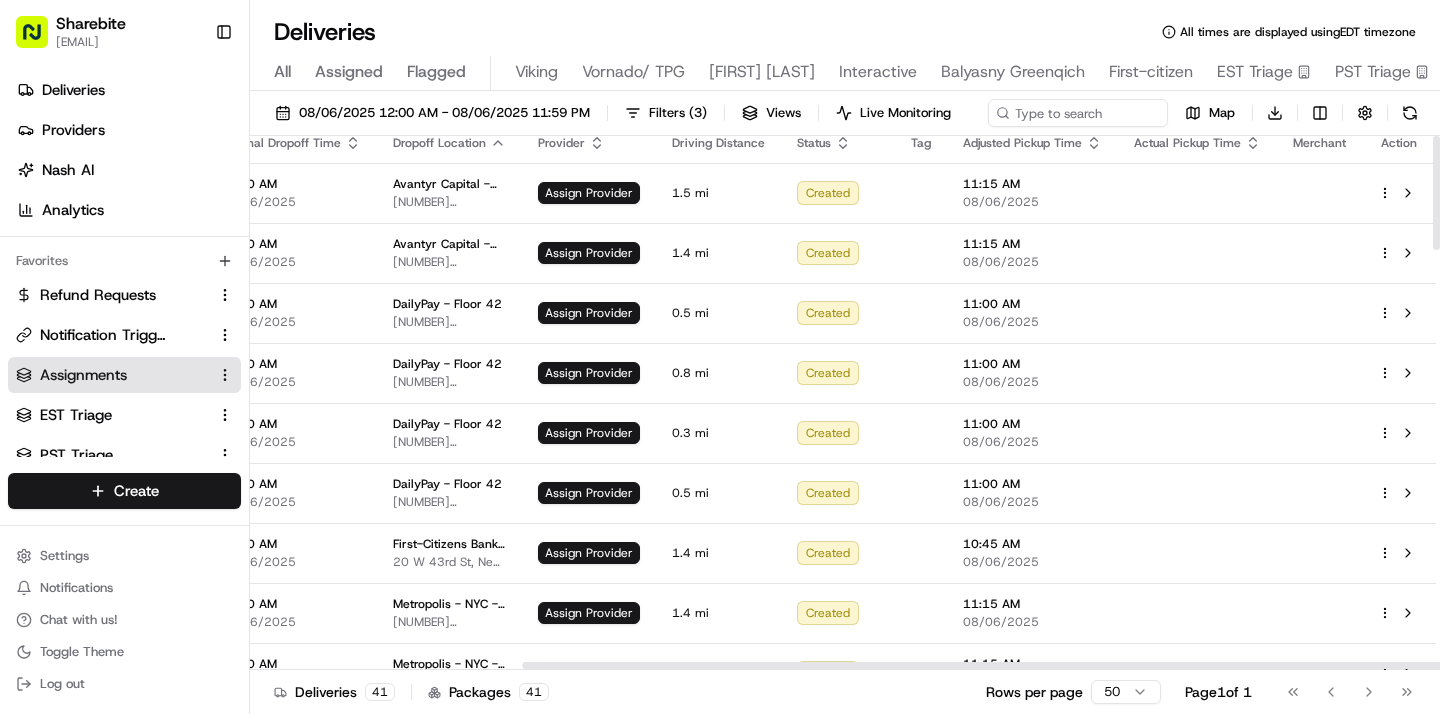 scroll, scrollTop: 0, scrollLeft: 354, axis: horizontal 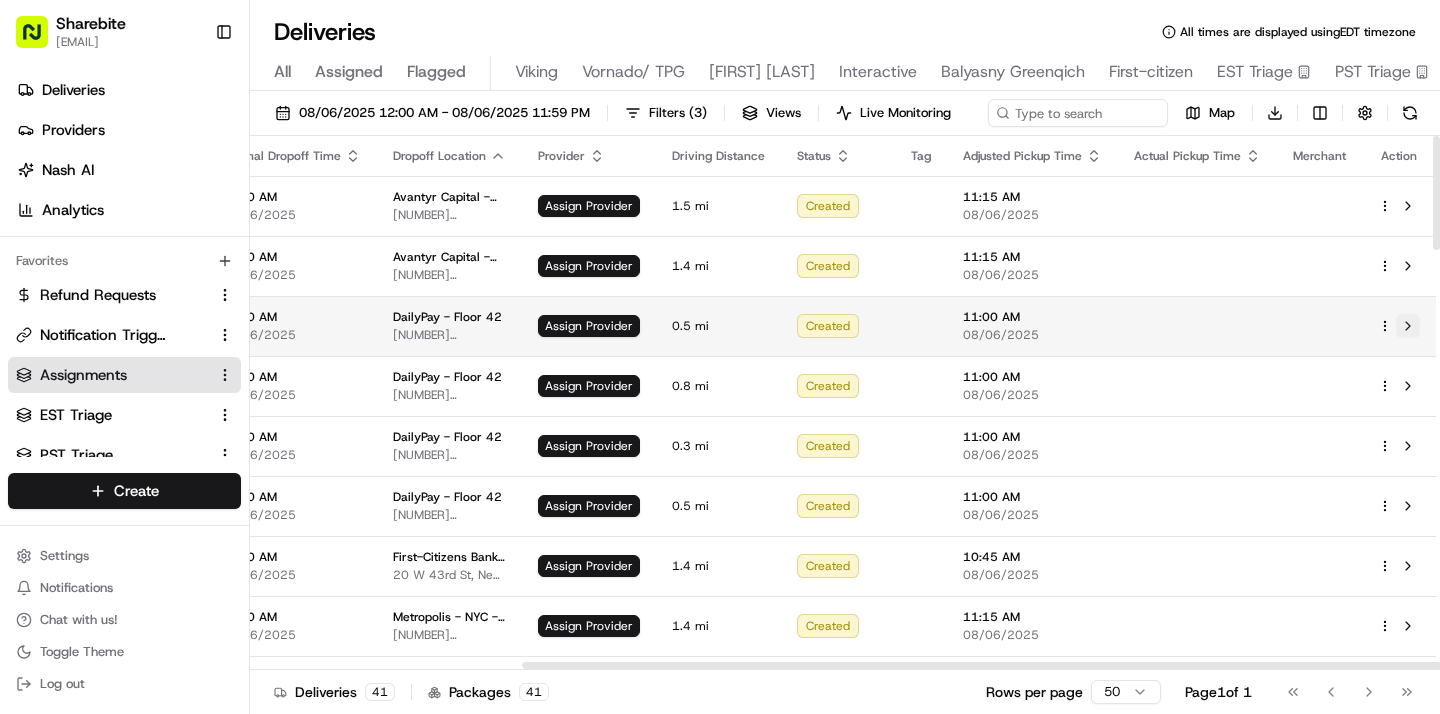 click at bounding box center [1408, 326] 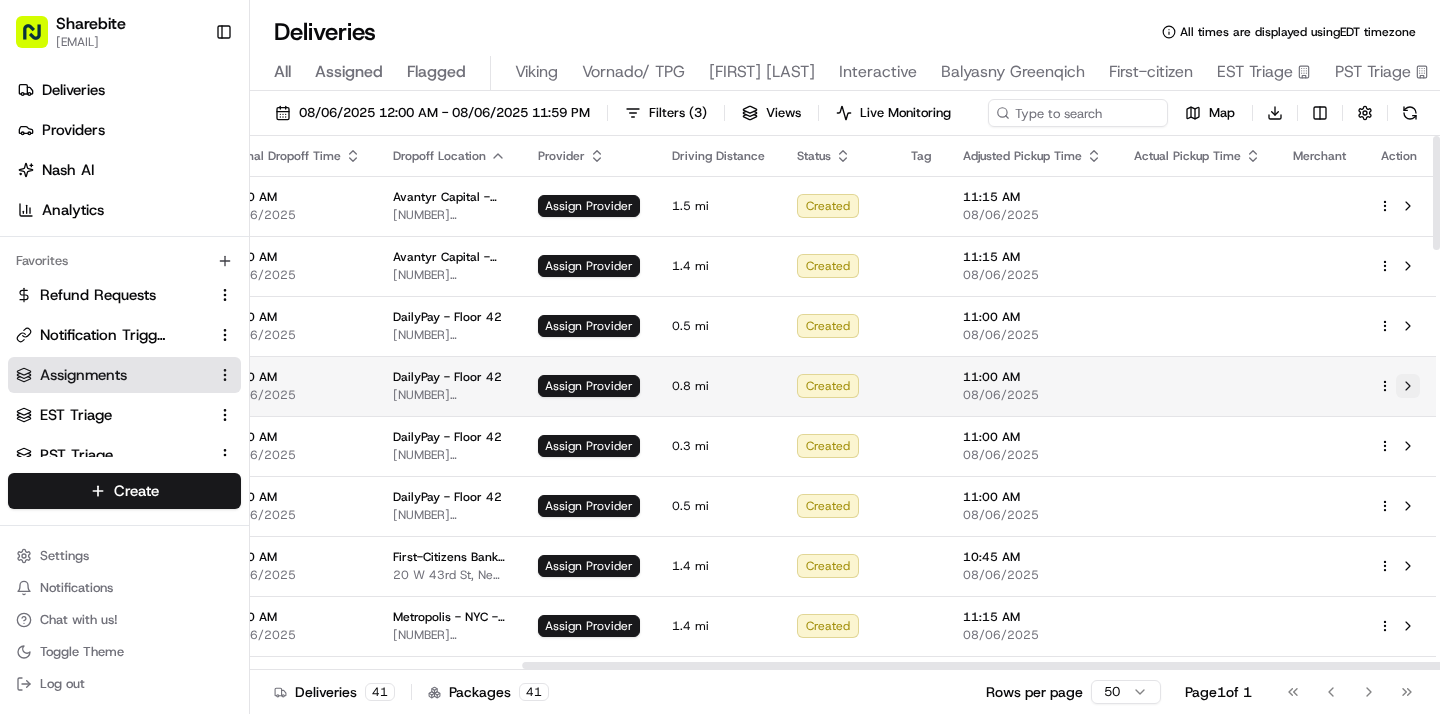 click at bounding box center (1408, 386) 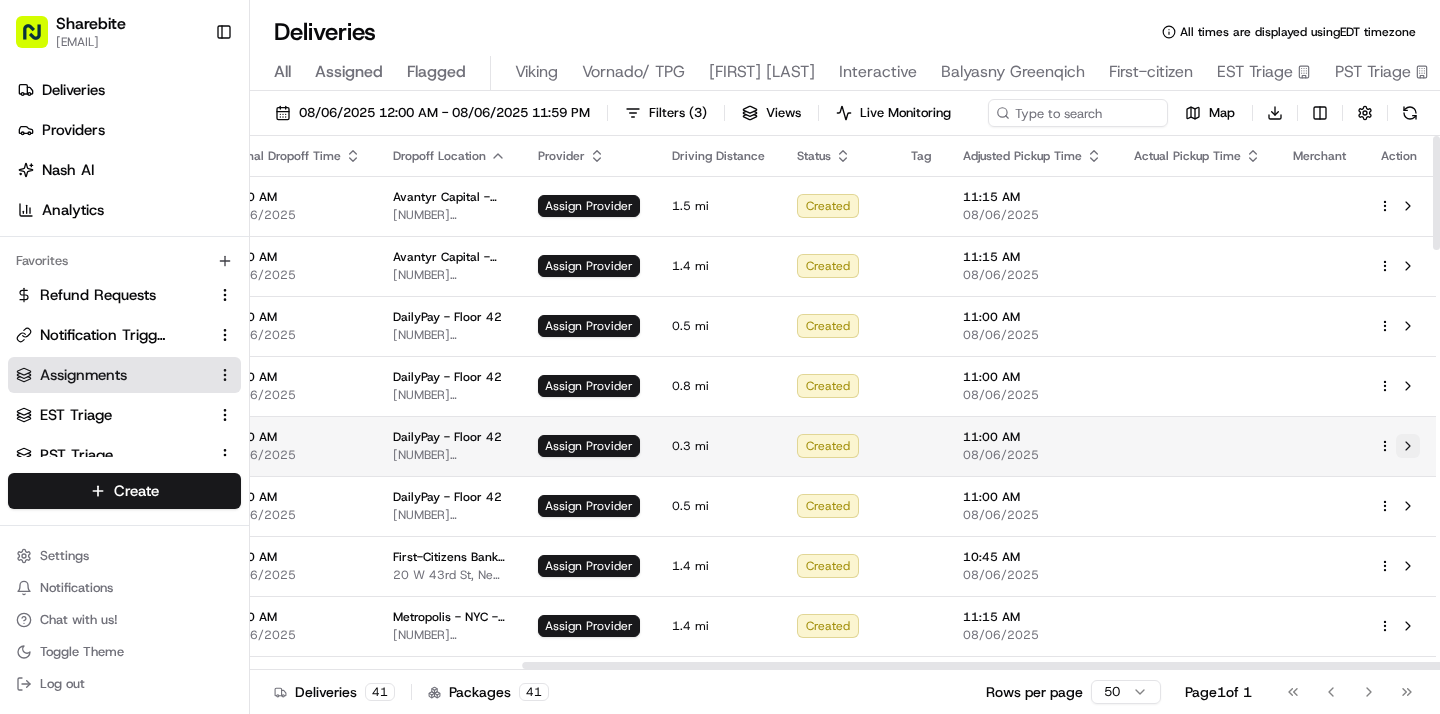 click at bounding box center (1408, 446) 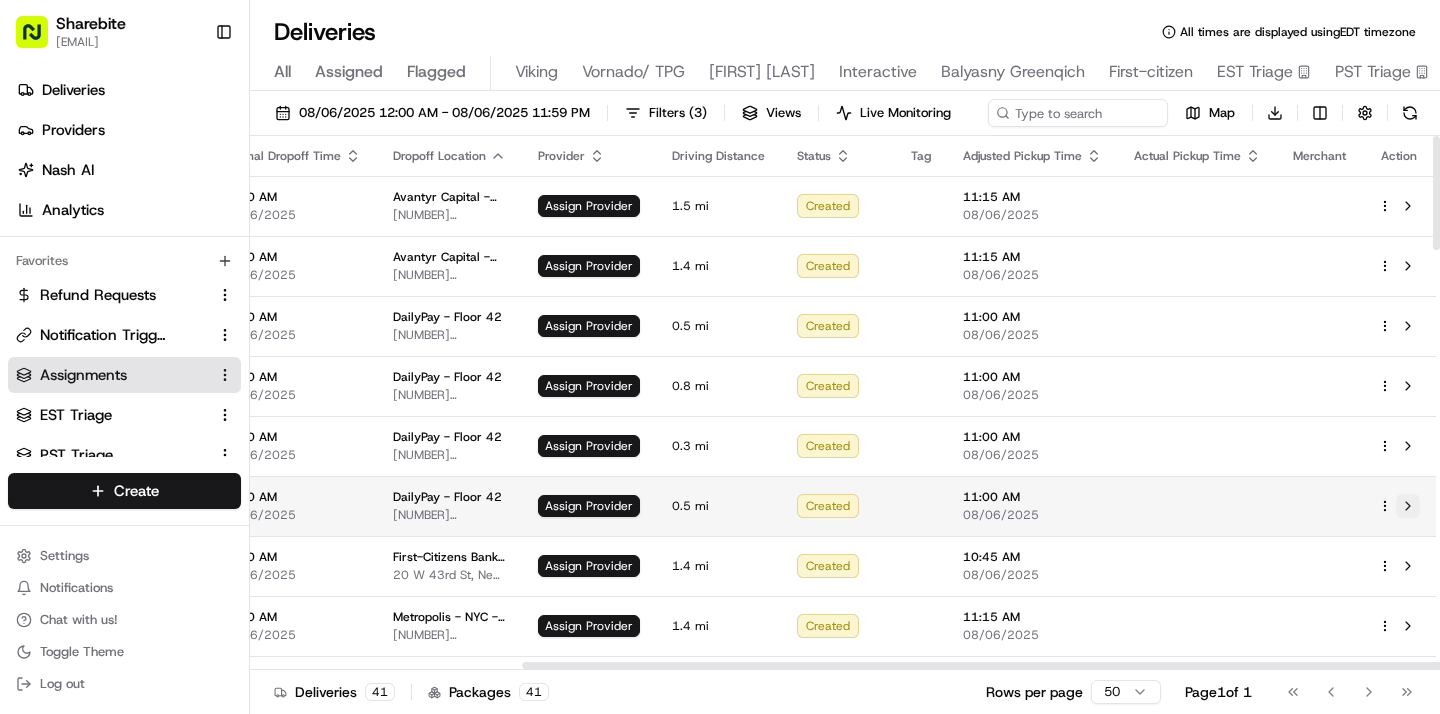 click at bounding box center (1408, 506) 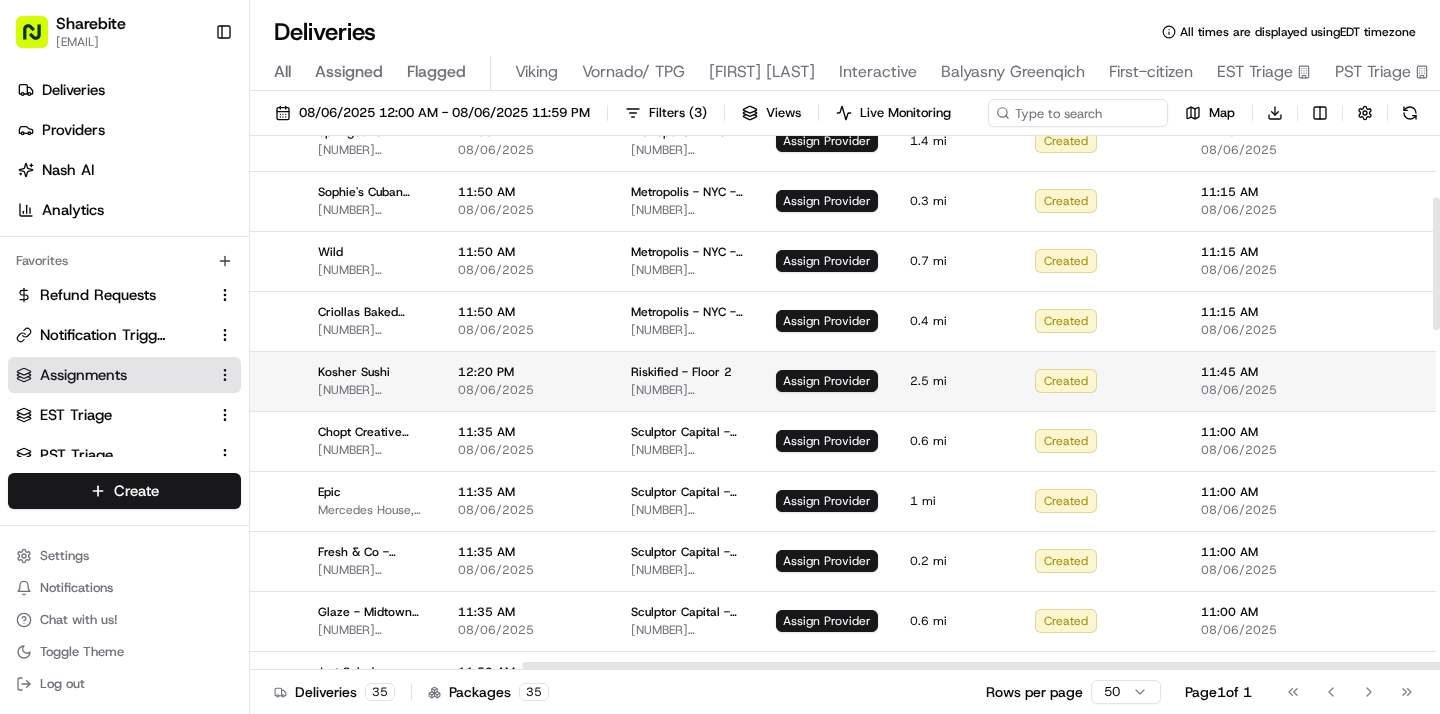 scroll, scrollTop: 245, scrollLeft: 354, axis: both 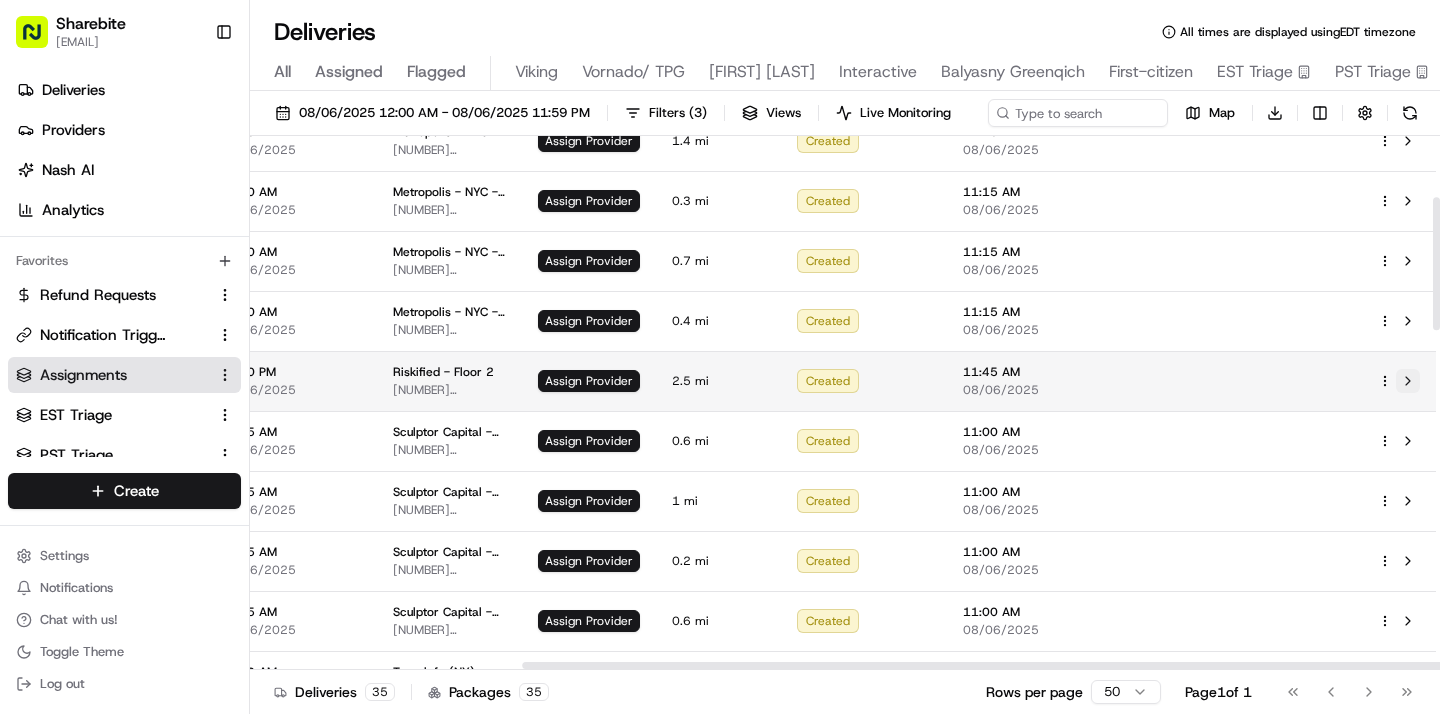 click at bounding box center (1408, 381) 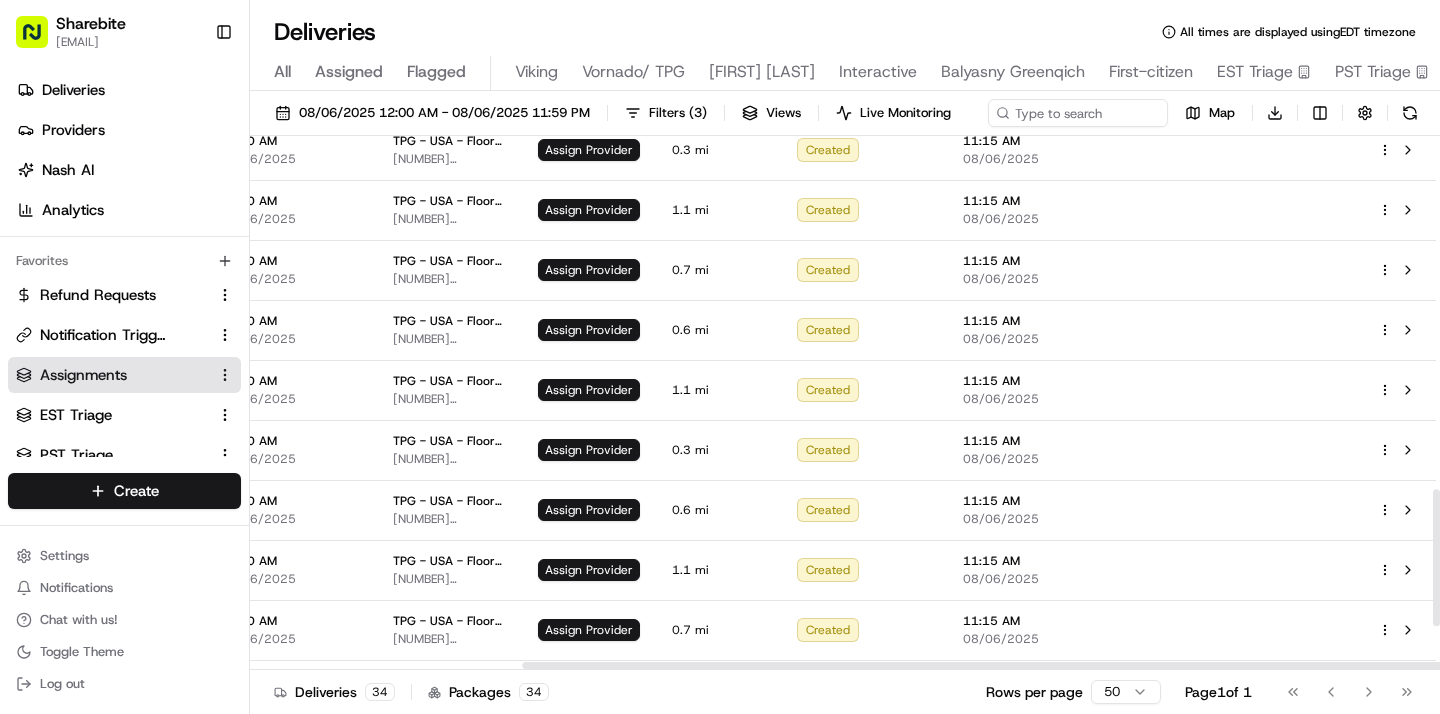 scroll, scrollTop: 1546, scrollLeft: 354, axis: both 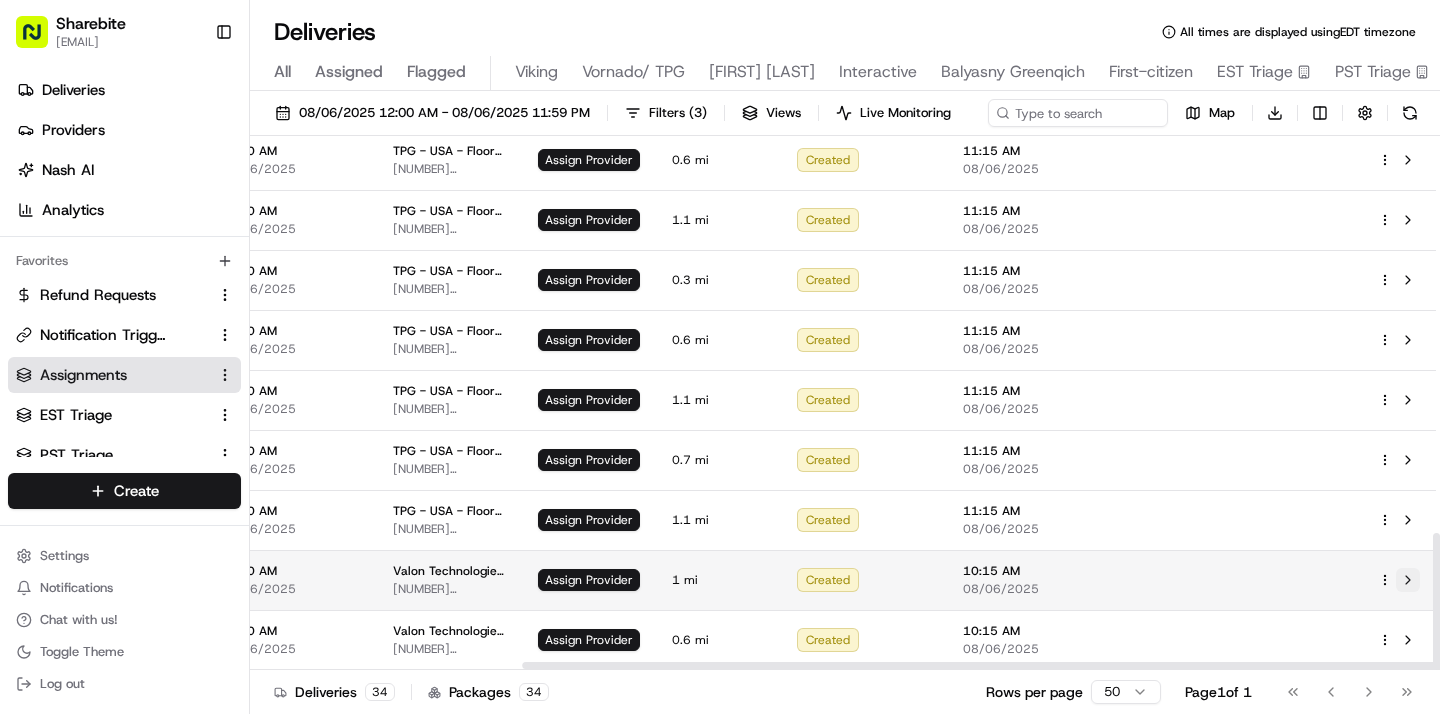 type 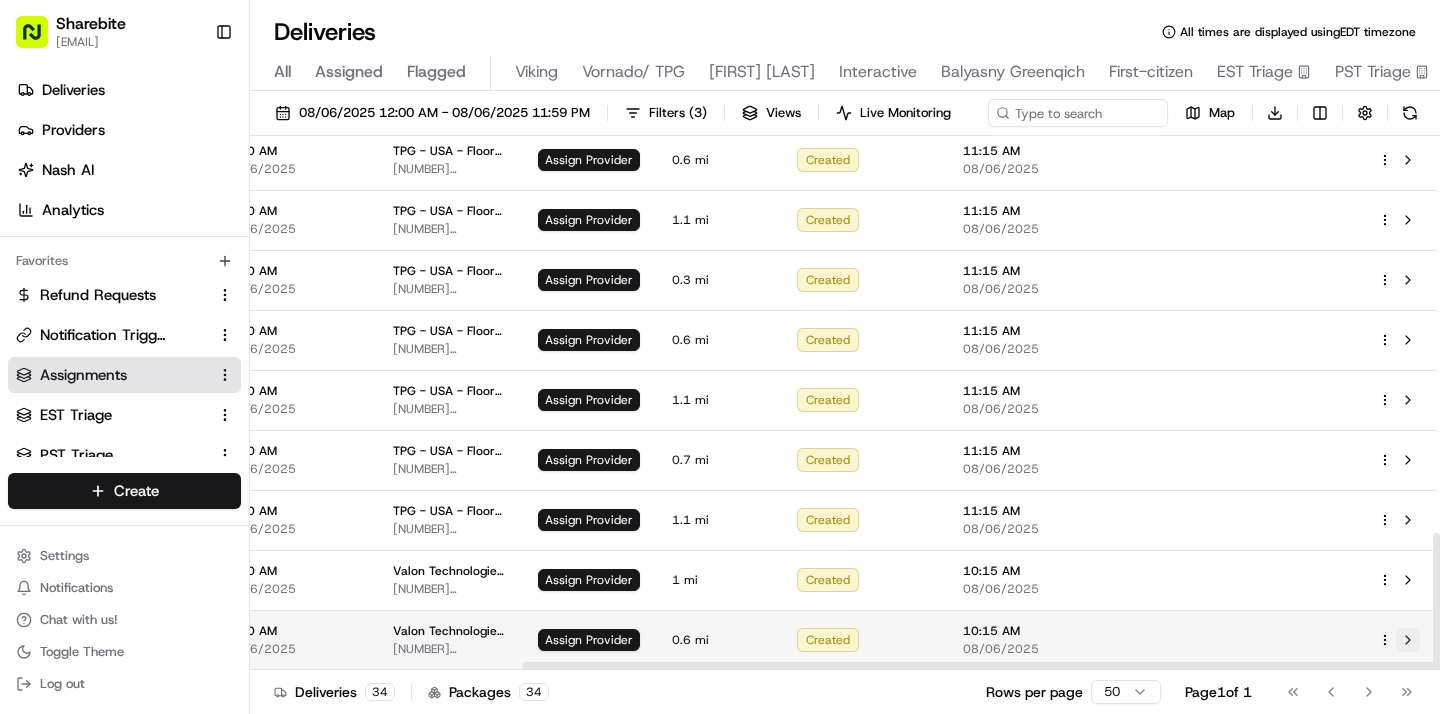 click at bounding box center [1408, 640] 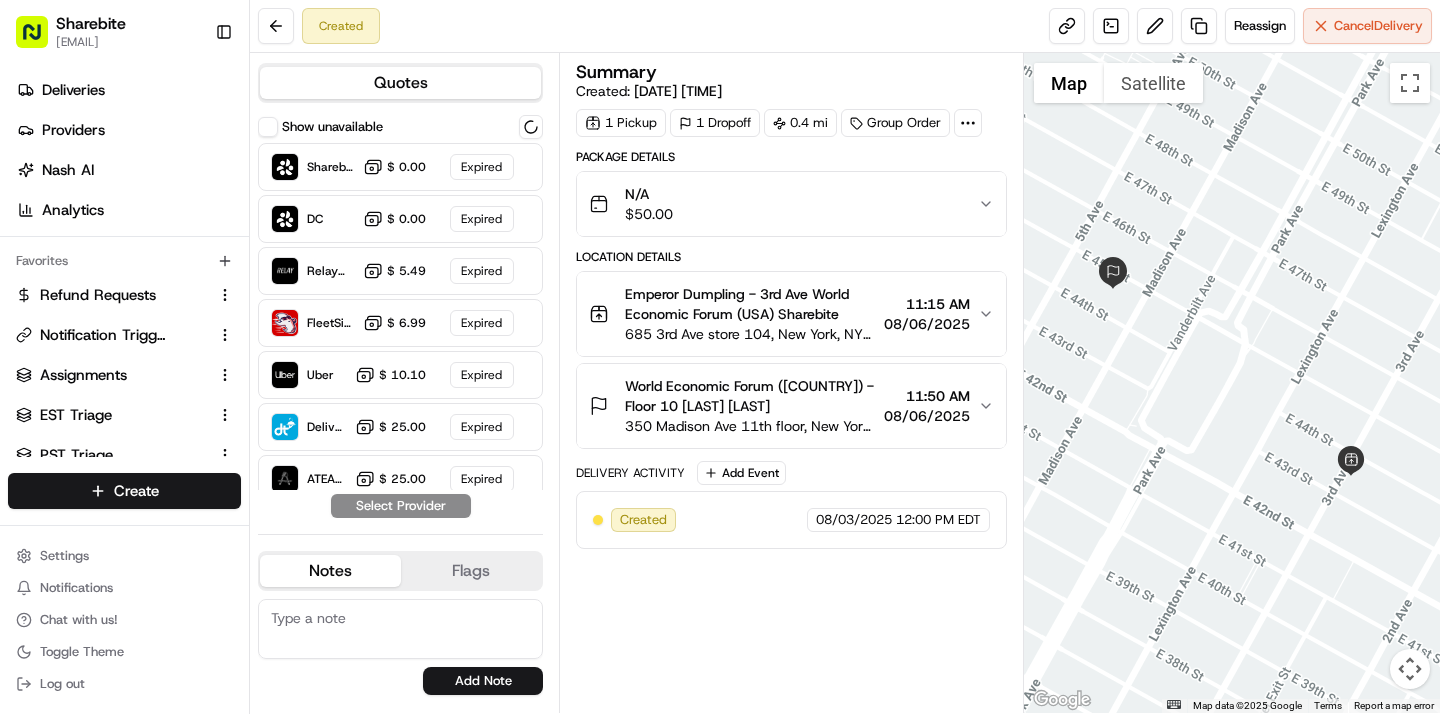 scroll, scrollTop: 0, scrollLeft: 0, axis: both 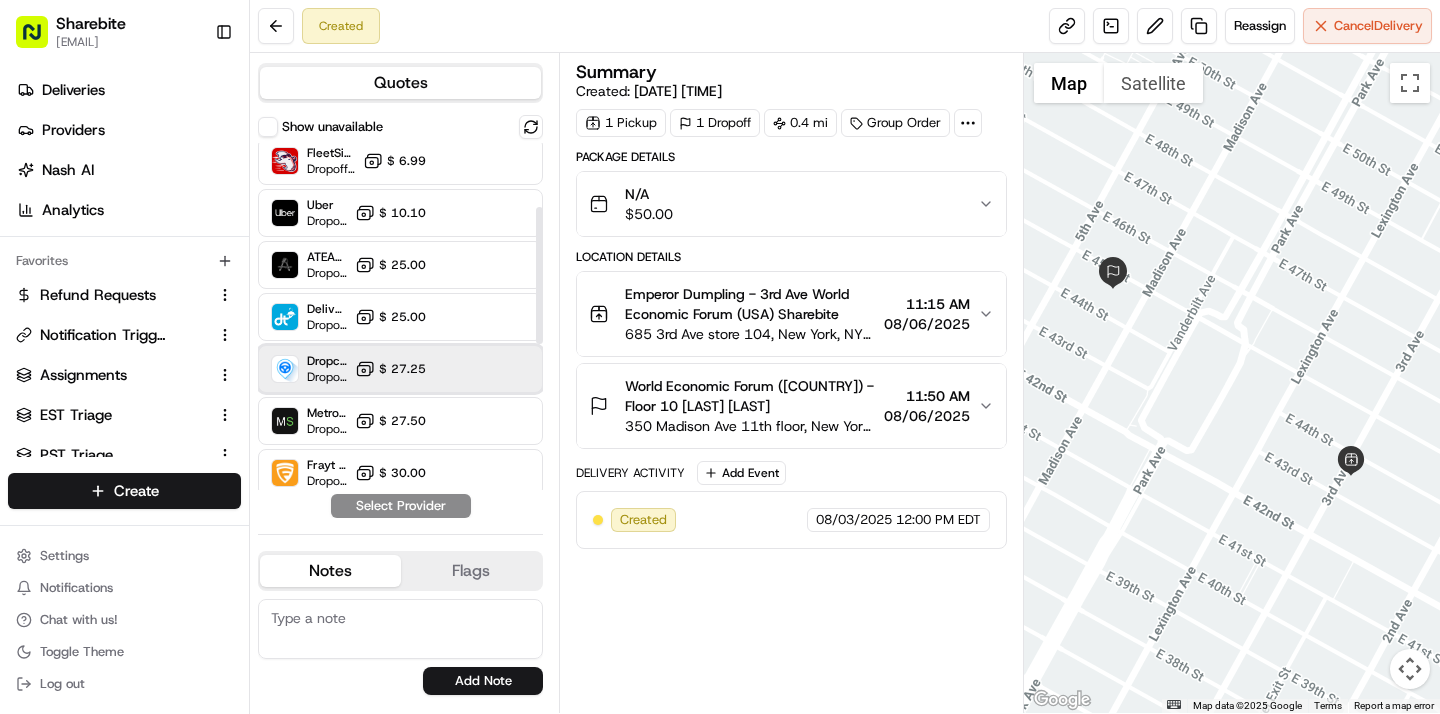 click on "Dropcar (NYC 1) Dropoff ETA   21 hours $   27.25" at bounding box center [400, 369] 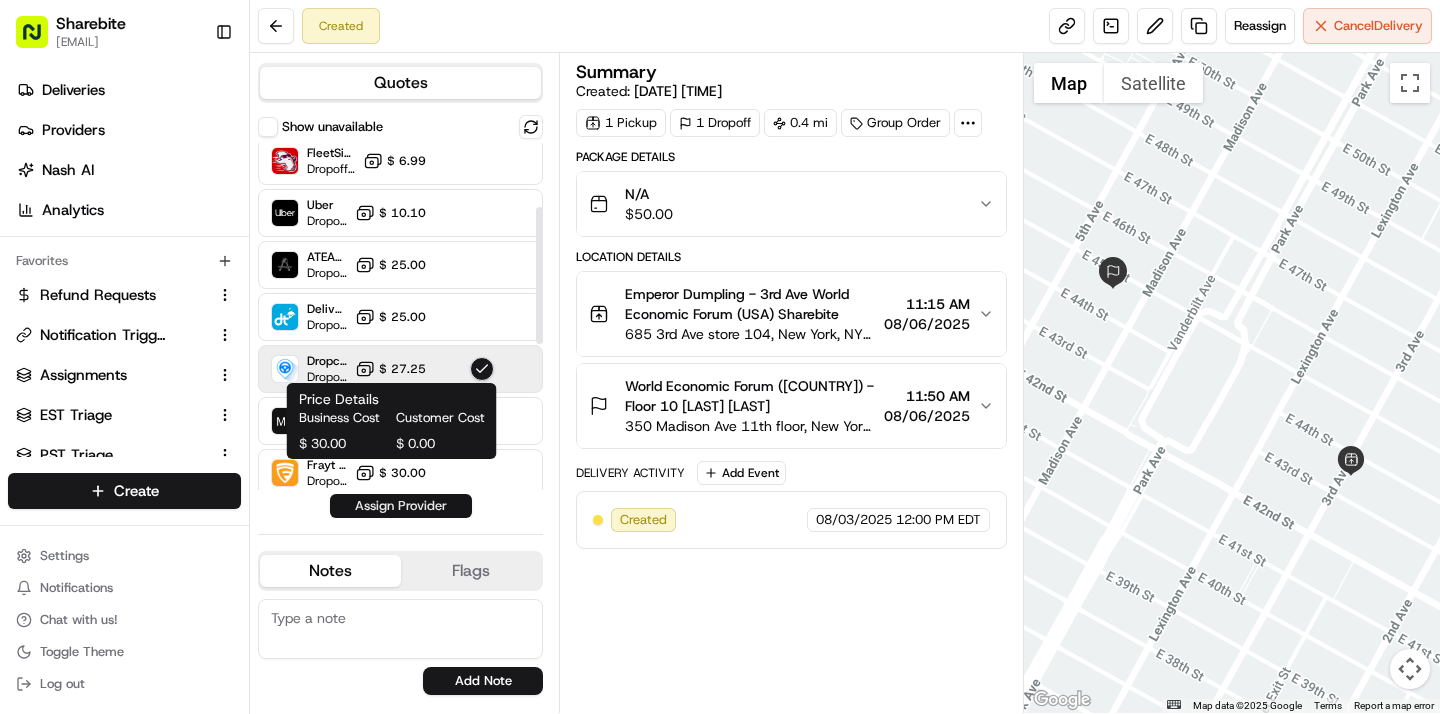 click on "Assign Provider" at bounding box center [401, 506] 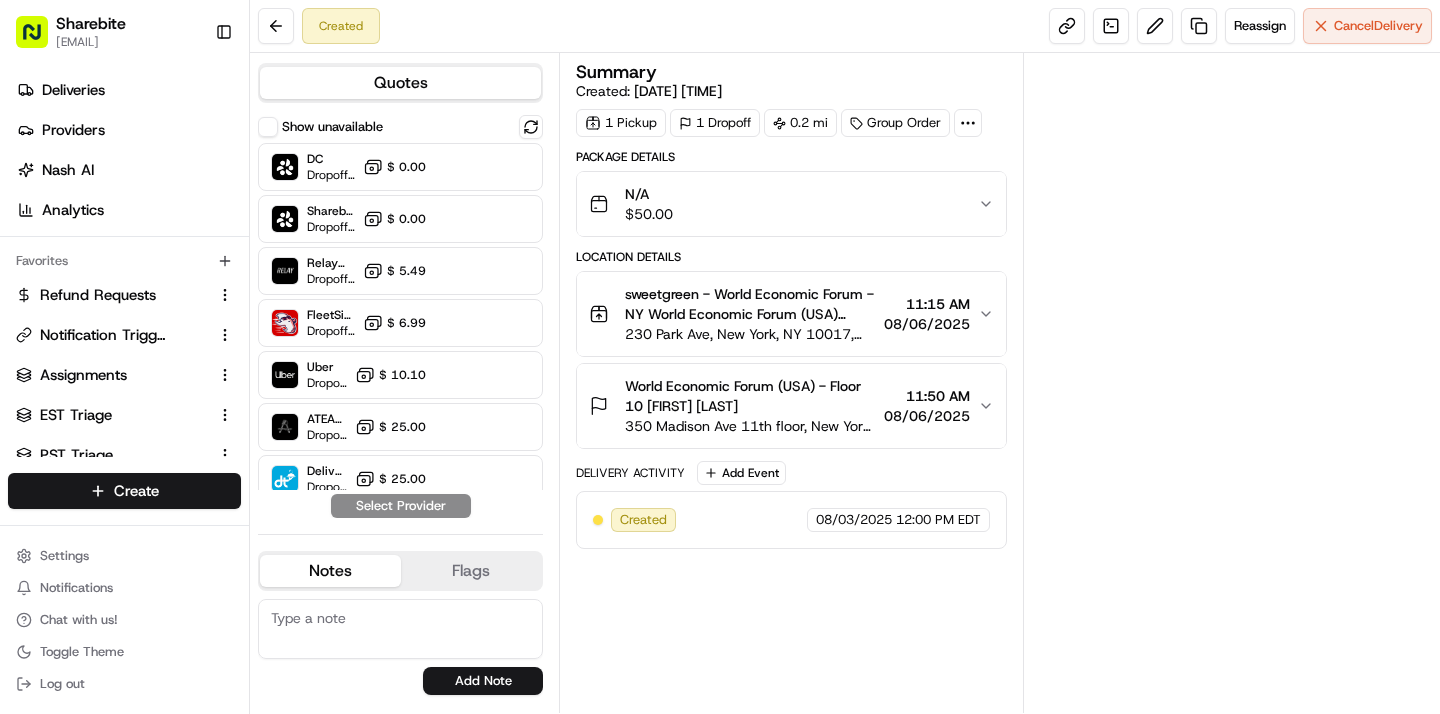scroll, scrollTop: 0, scrollLeft: 0, axis: both 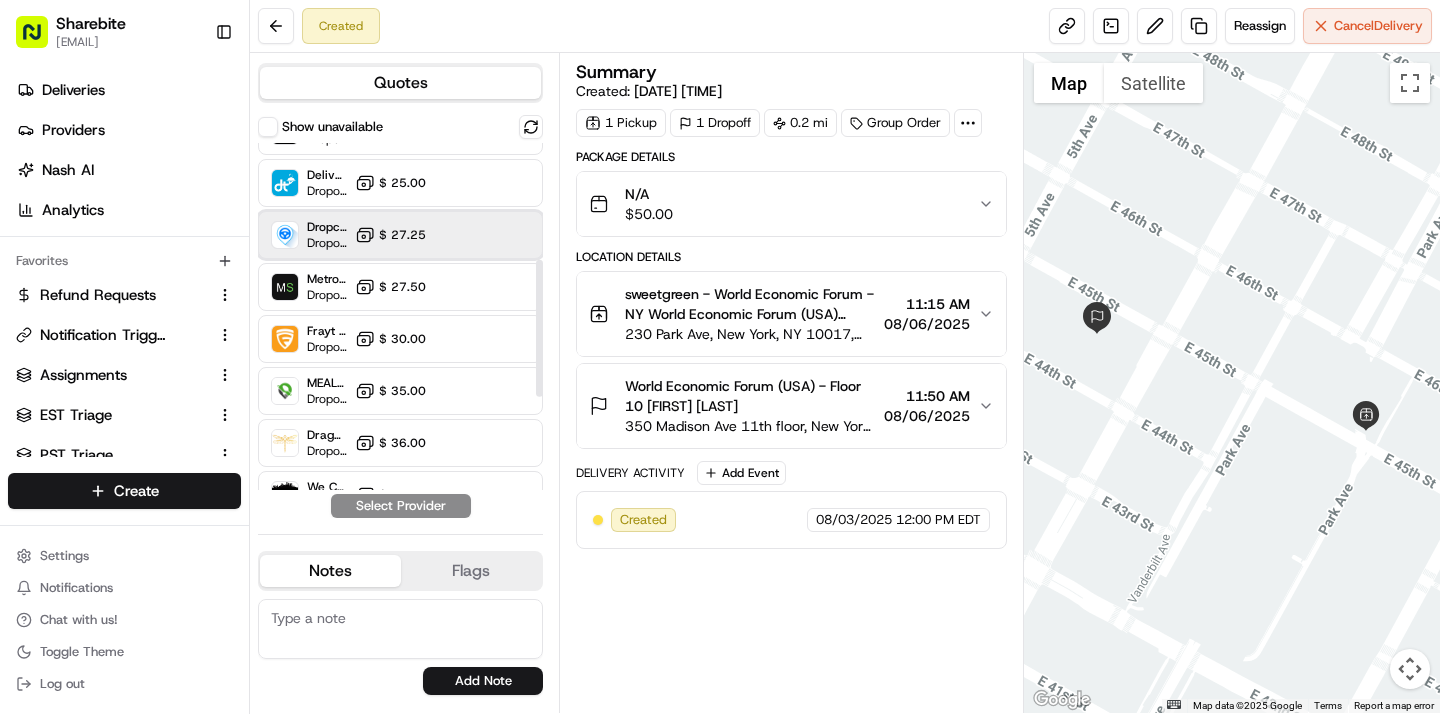 click at bounding box center (482, 235) 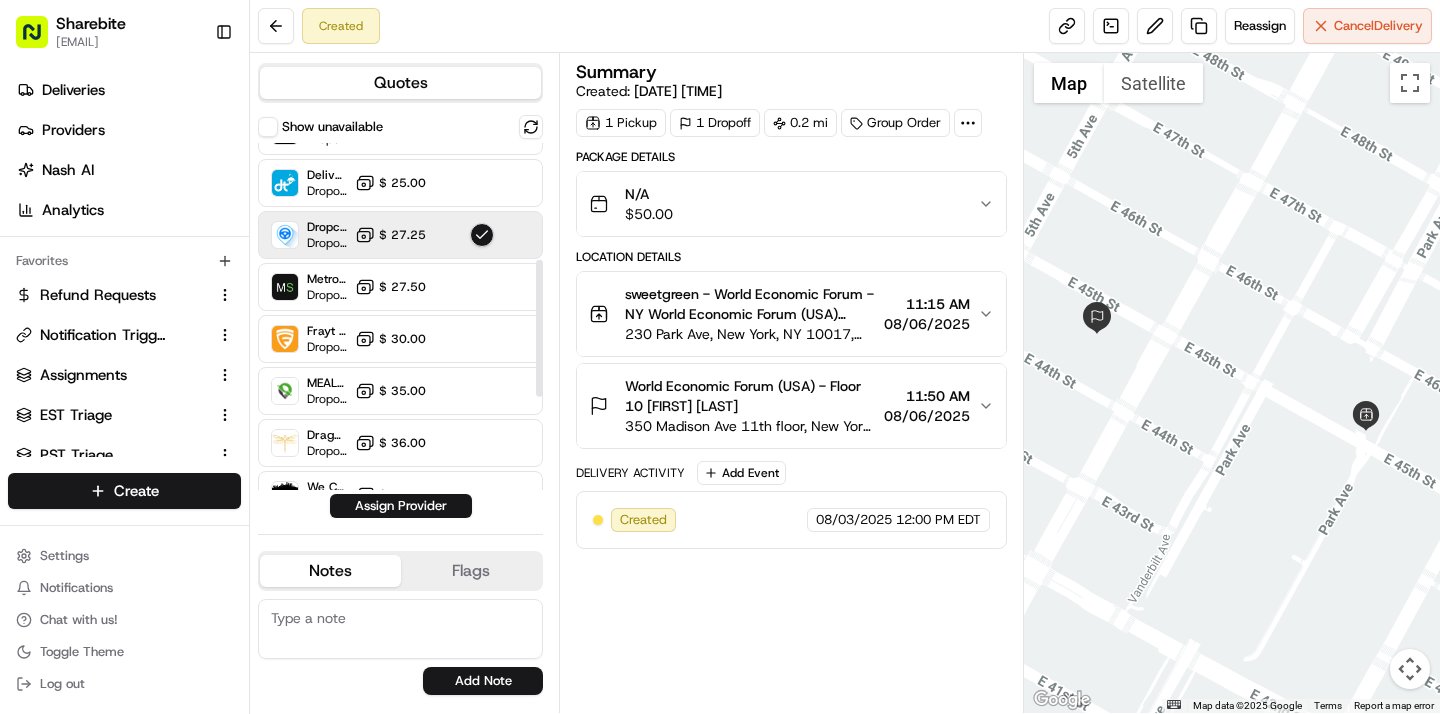 click on "Show unavailable DC Dropoff ETA   - $   0.00 Sharebite Dropoff ETA   - $   0.00 Relay (On-Demand) - SB Dropoff ETA   - $   5.49 FleetSimulator Fast Dropoff ETA   20 hours $   6.99 Uber Dropoff ETA   21 hours $   10.10 ATEAM Delivery (Catering) Dropoff ETA   - $   25.00 DeliverThat Dropoff ETA   - $   25.00 Dropcar (NYC 1) Dropoff ETA   21 hours $   27.25 MetroSpeedy (SB NYC) Dropoff ETA   - $   27.50 Frayt - Sharebite Dropoff ETA   - $   30.00 MEALS NOW Dropoff ETA   - $   35.00 Dragonfly (Catering Onfleet) Dropoff ETA   - $   36.00 We Can Deliver Boston Dropoff ETA   - $   40.00 Fulflld Dropoff ETA   - $   40.20 Net Zero (Sharebite Walker) Dropoff ETA   - $   44.00 Breakaway Courier (Bikes - hourly) Dropoff ETA   - $   60.16 Net Zero (Sharebite E-Bike) Dropoff ETA   - $   120.00 Assign Provider" at bounding box center [400, 316] 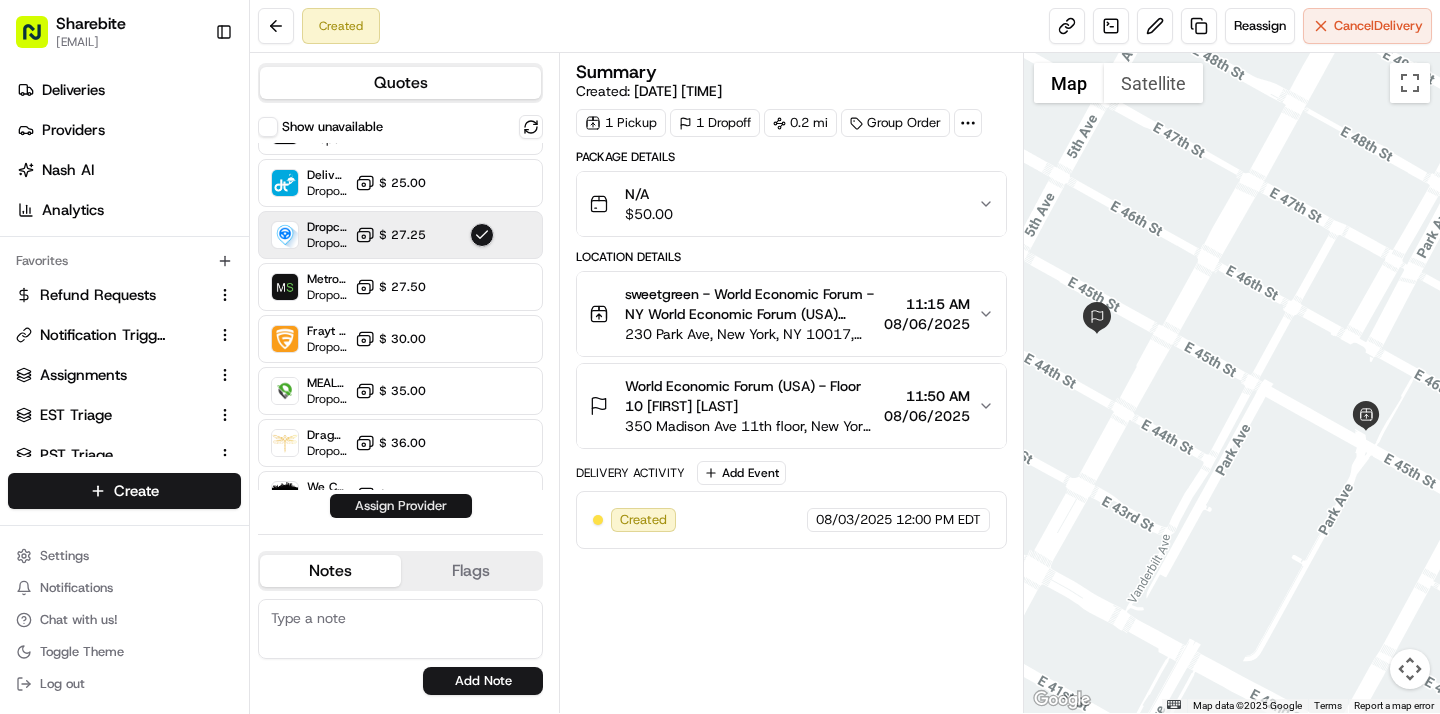 click on "Assign Provider" at bounding box center [401, 506] 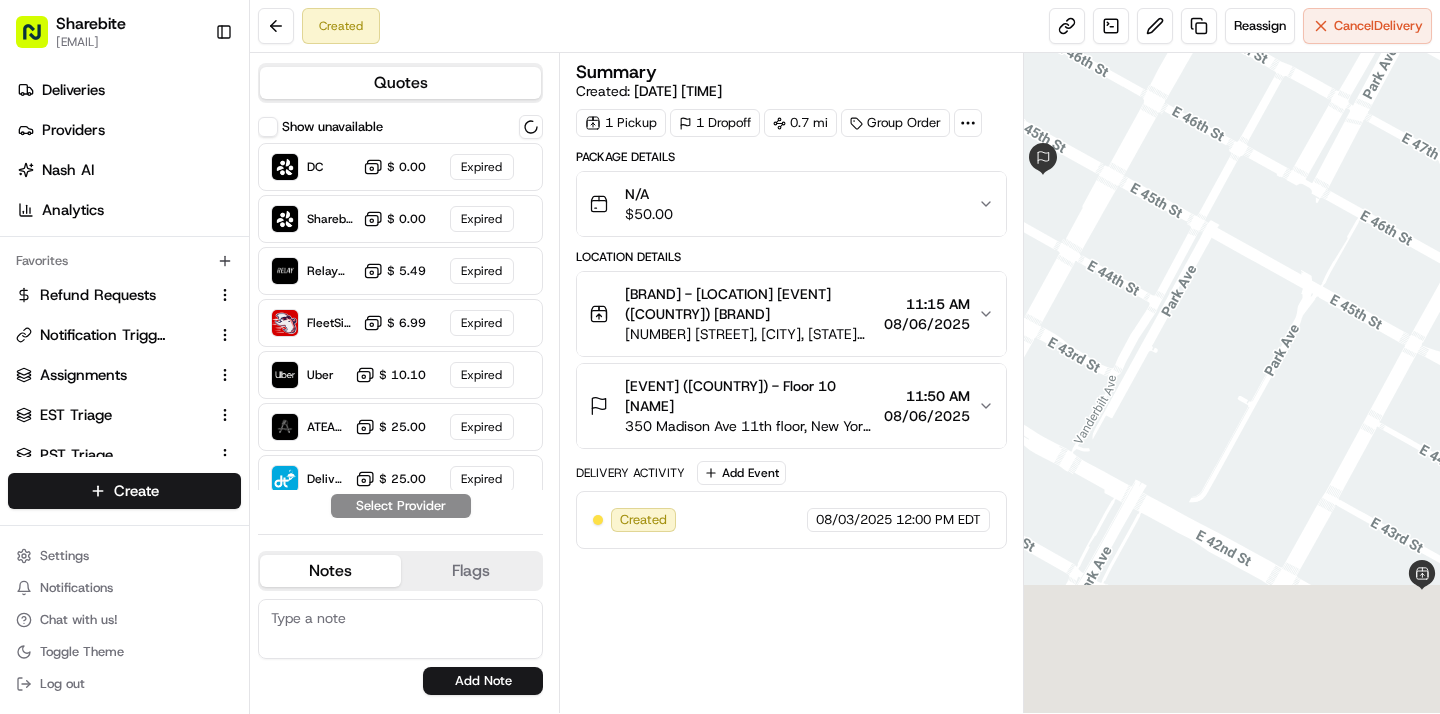 scroll, scrollTop: 0, scrollLeft: 0, axis: both 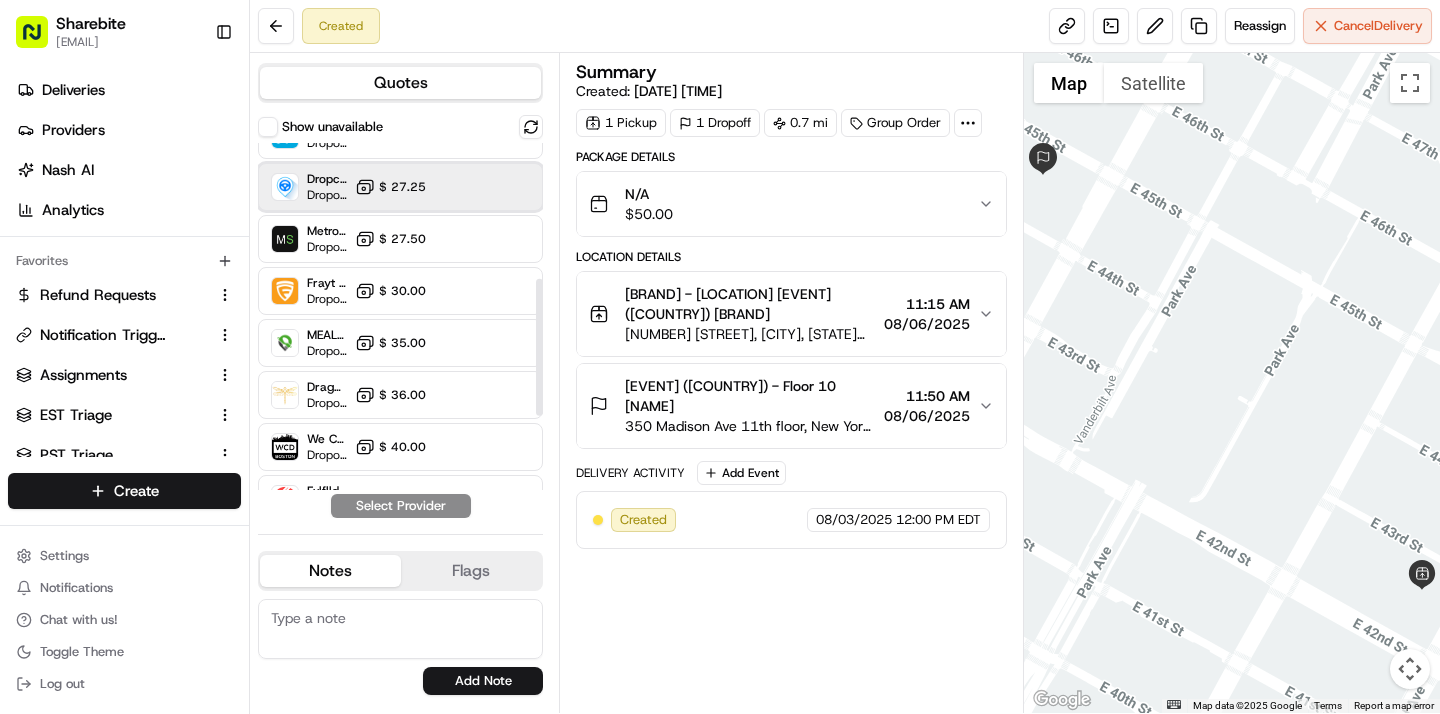 click on "Dropcar (NYC 1) Dropoff ETA   21 hours $   27.25" at bounding box center [400, 187] 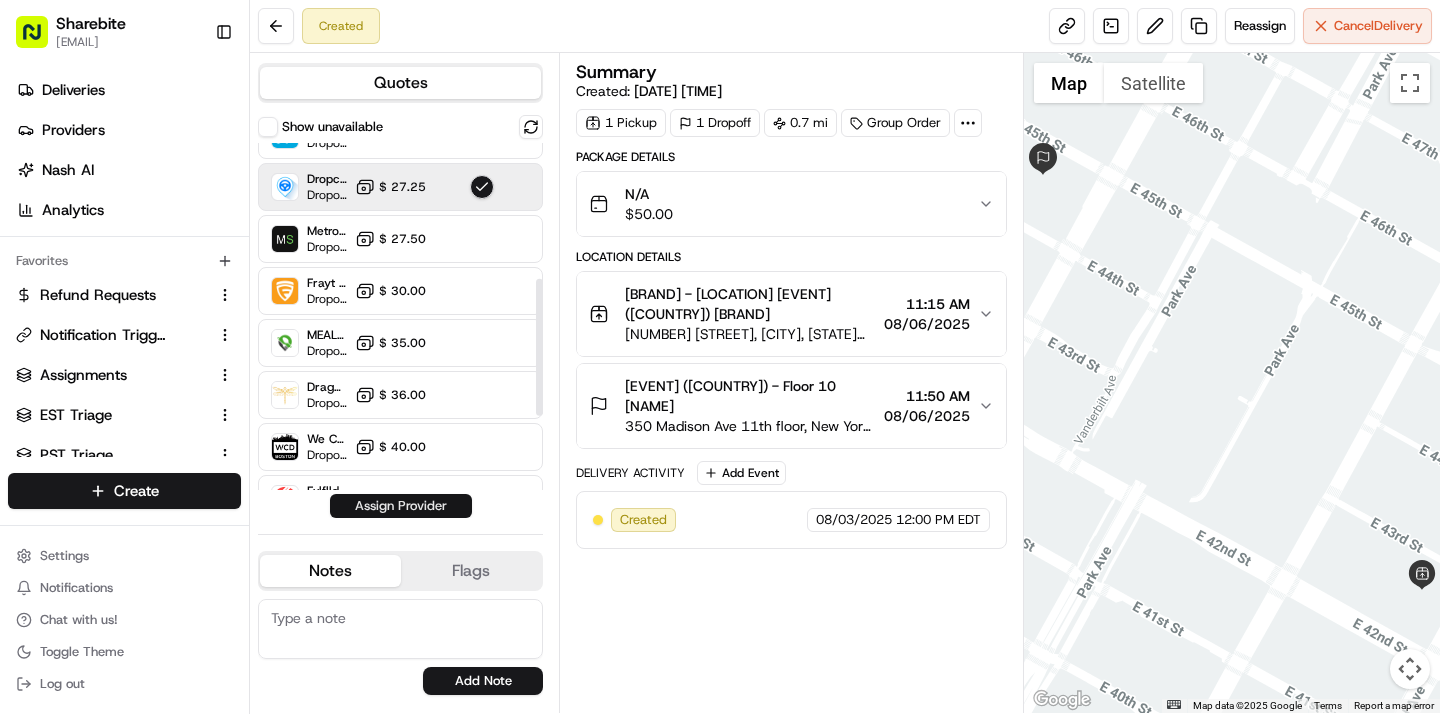 click on "Assign Provider" at bounding box center [401, 506] 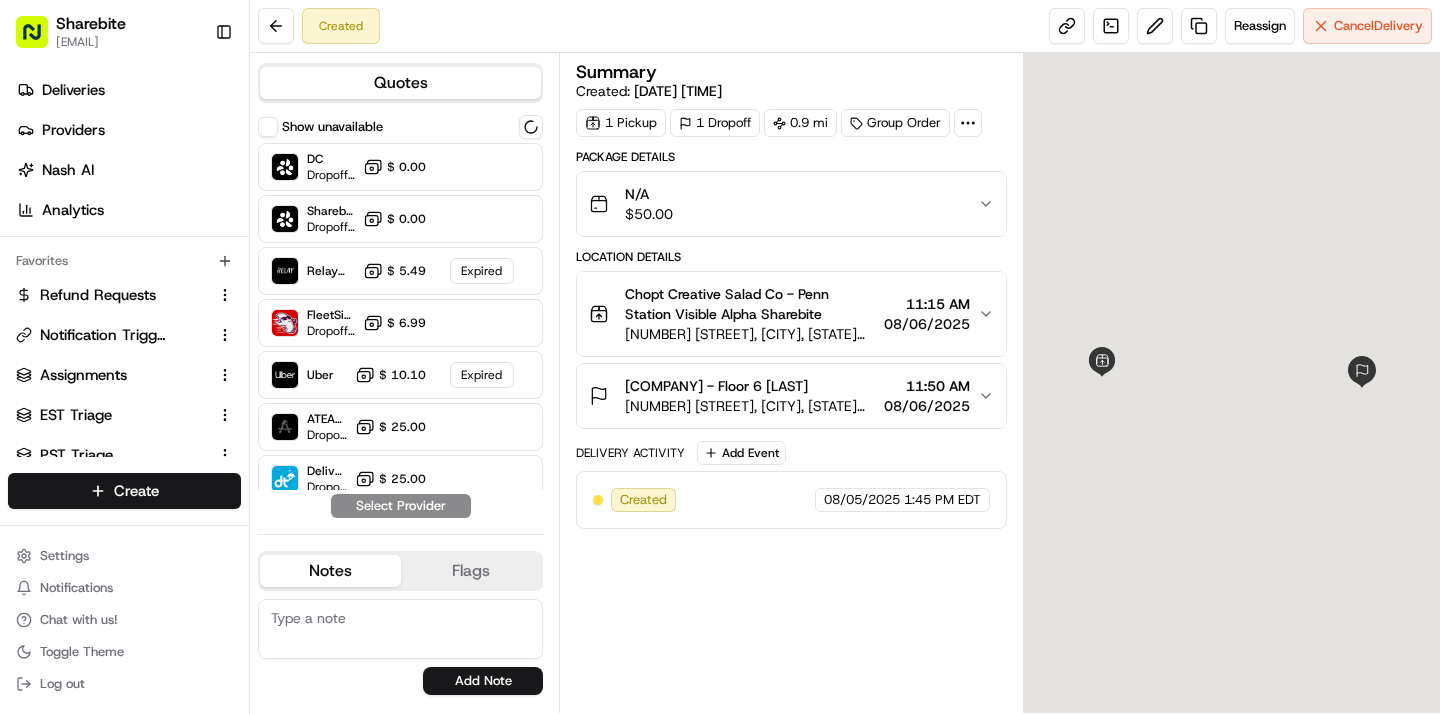 scroll, scrollTop: 0, scrollLeft: 0, axis: both 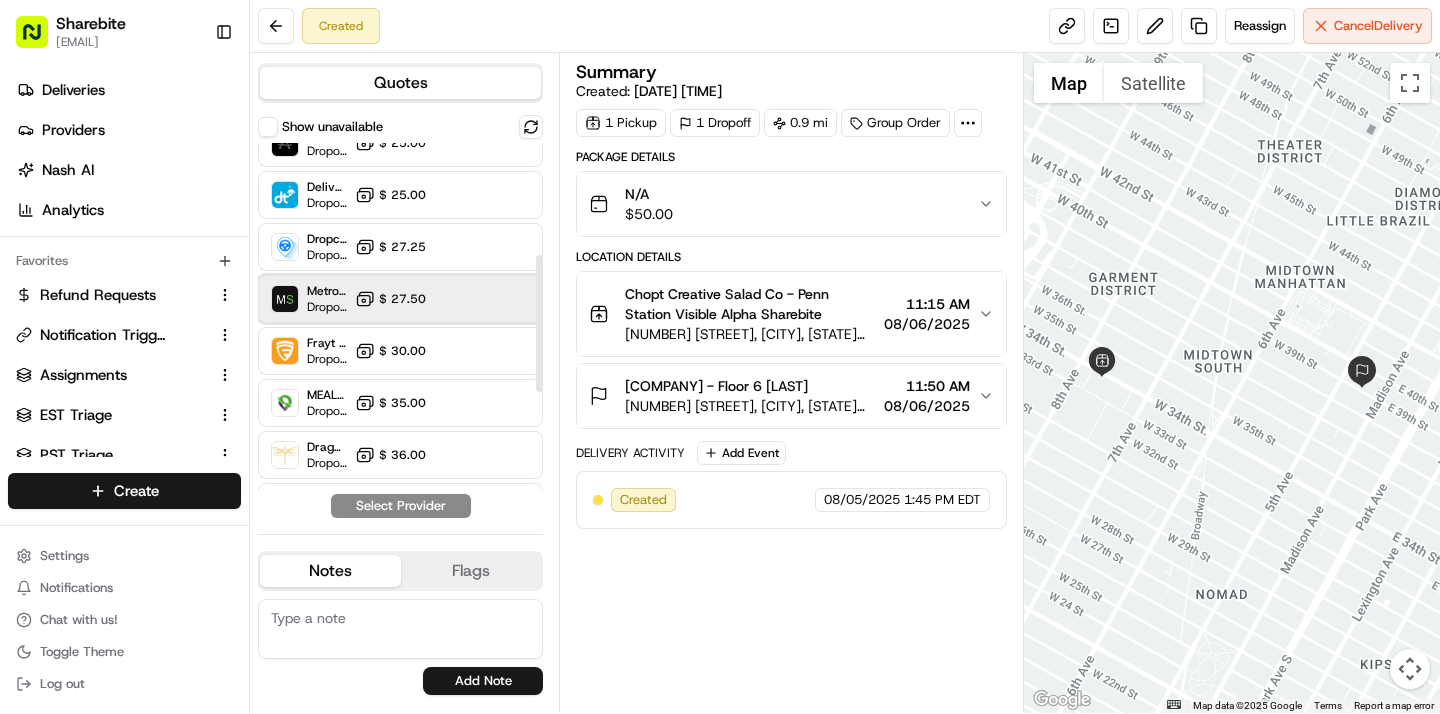 click on "MetroSpeedy (SB NYC) Dropoff ETA   - $   27.50" at bounding box center [400, 299] 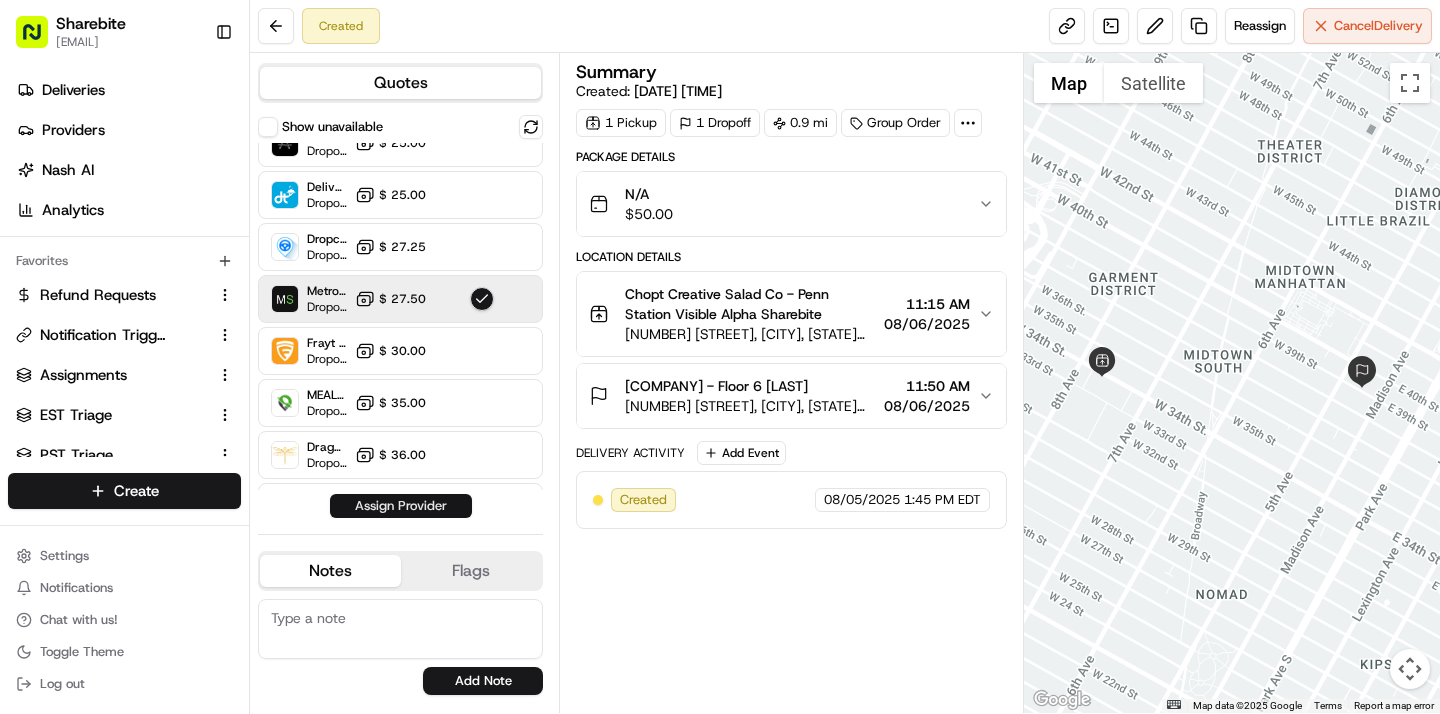 click on "Assign Provider" at bounding box center (401, 506) 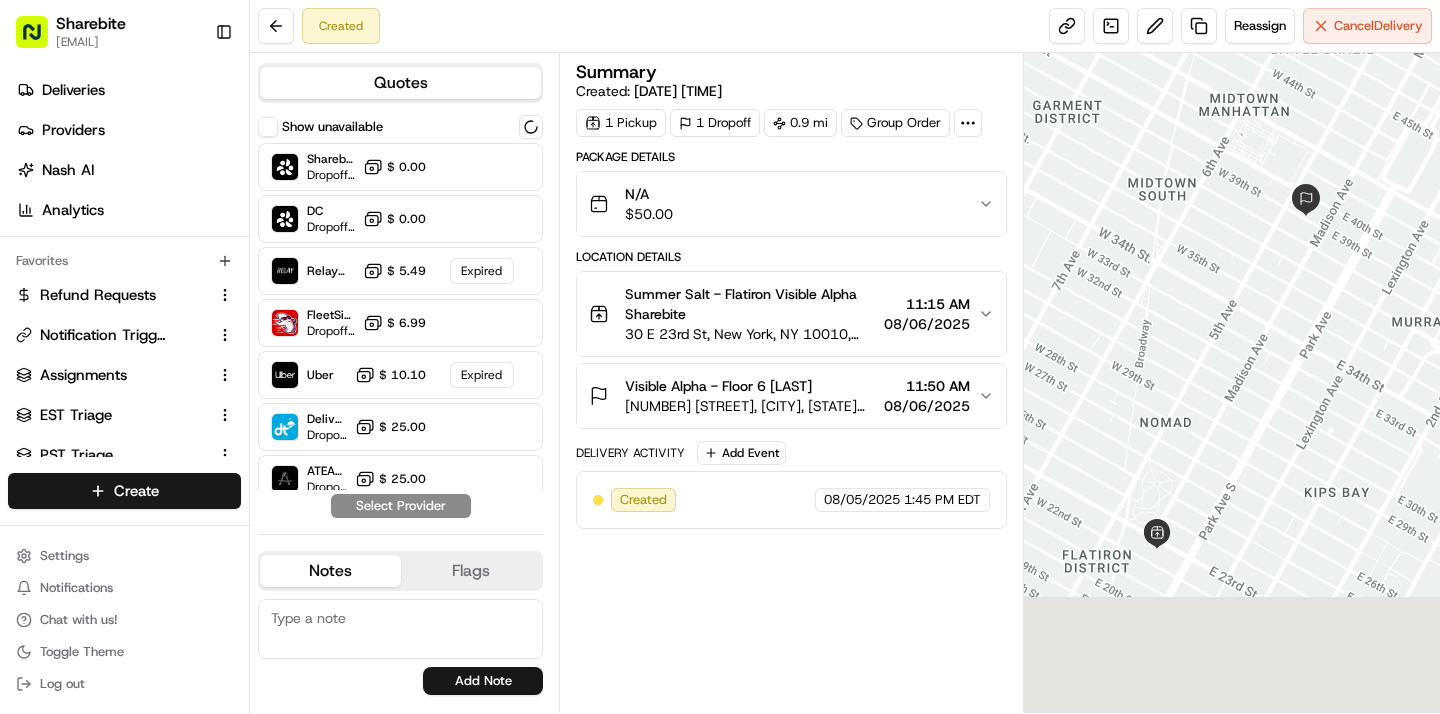 scroll, scrollTop: 0, scrollLeft: 0, axis: both 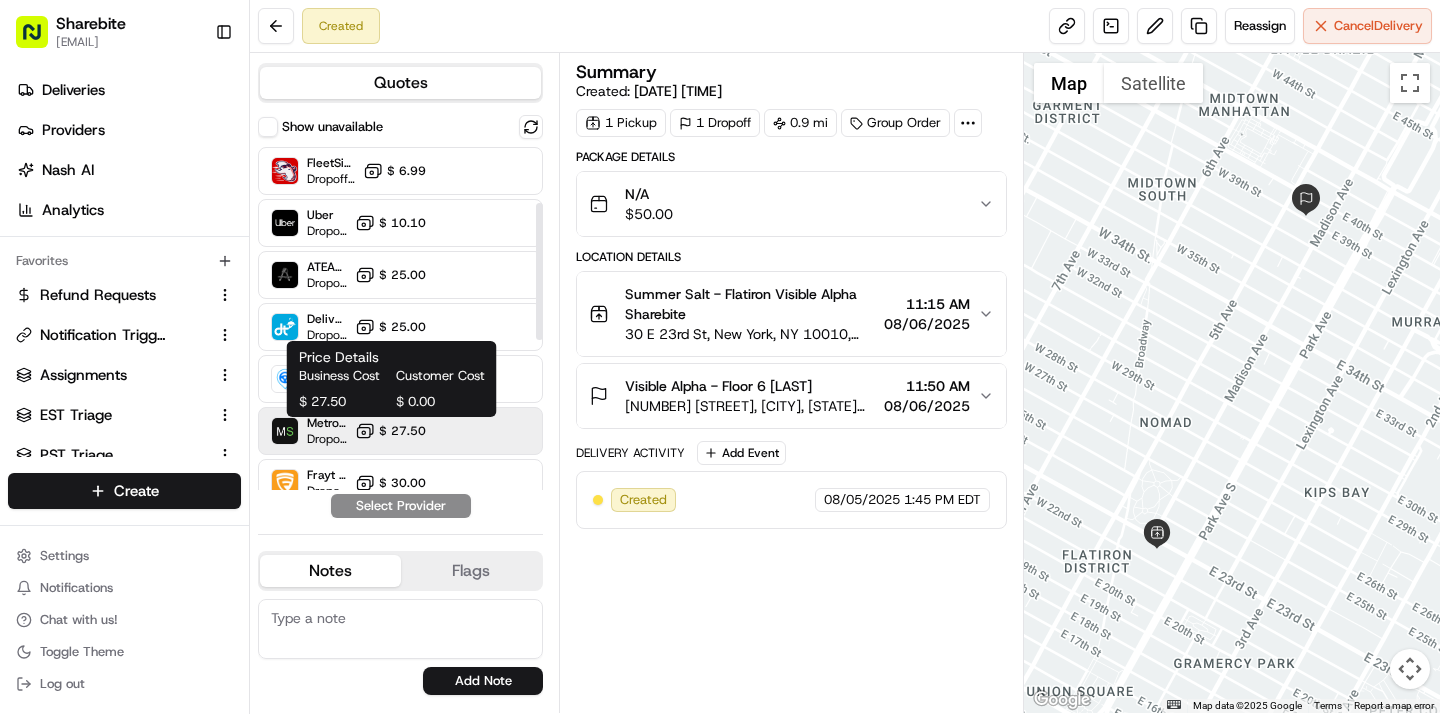 click on "$   27.50" at bounding box center [402, 431] 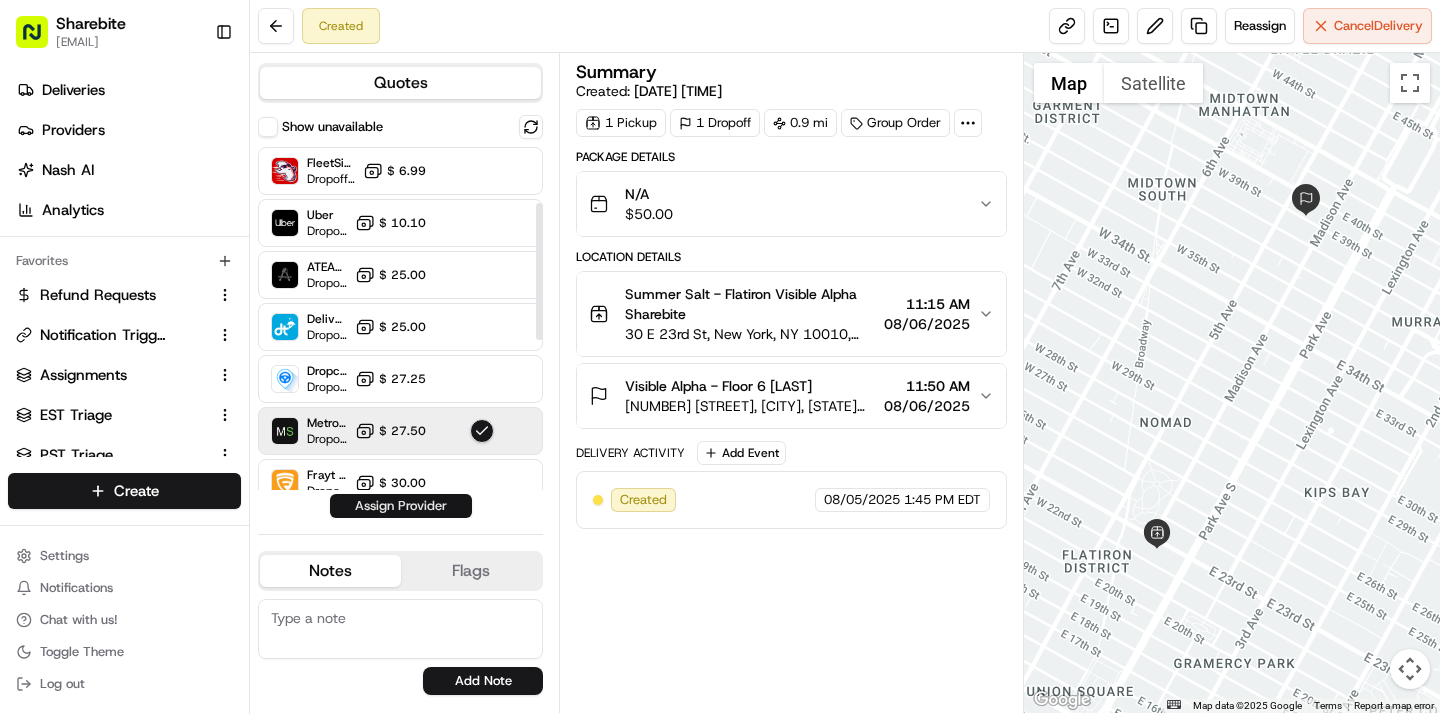 click on "Assign Provider" at bounding box center [401, 506] 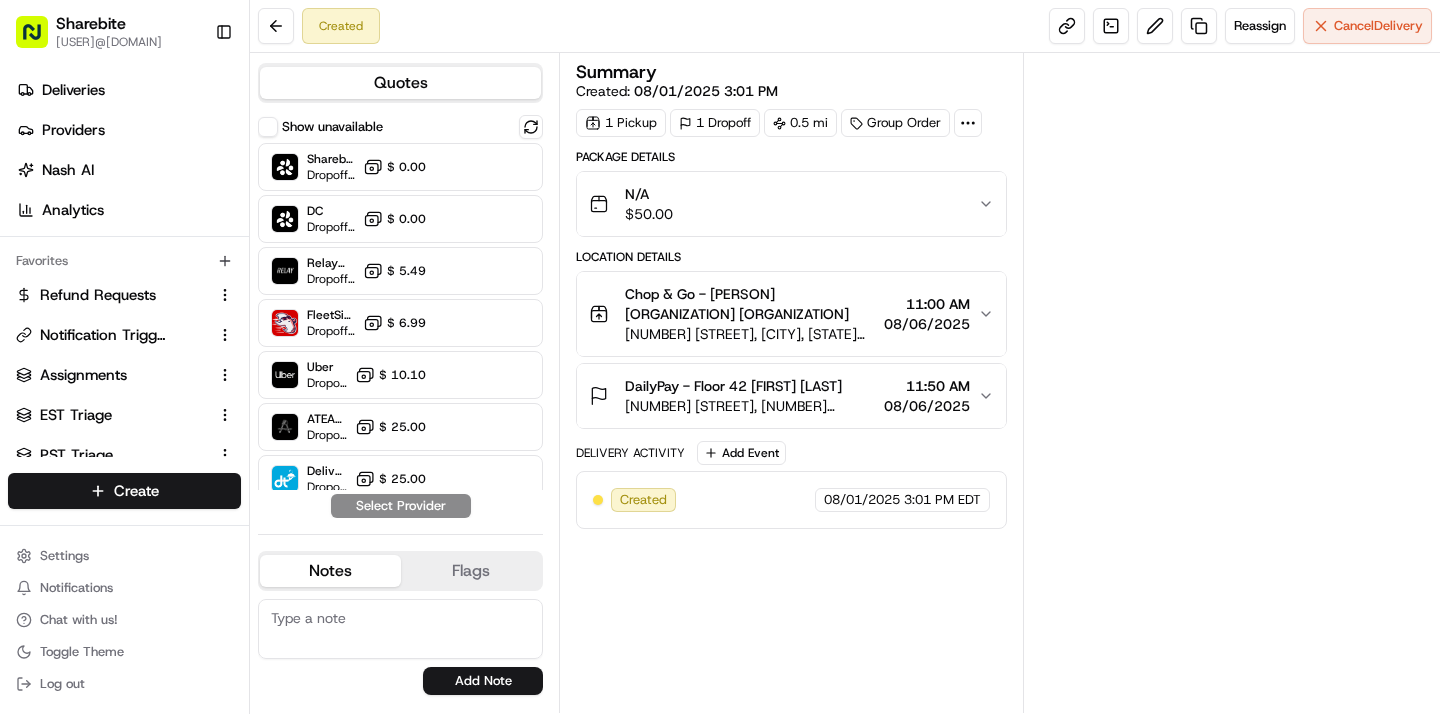 scroll, scrollTop: 0, scrollLeft: 0, axis: both 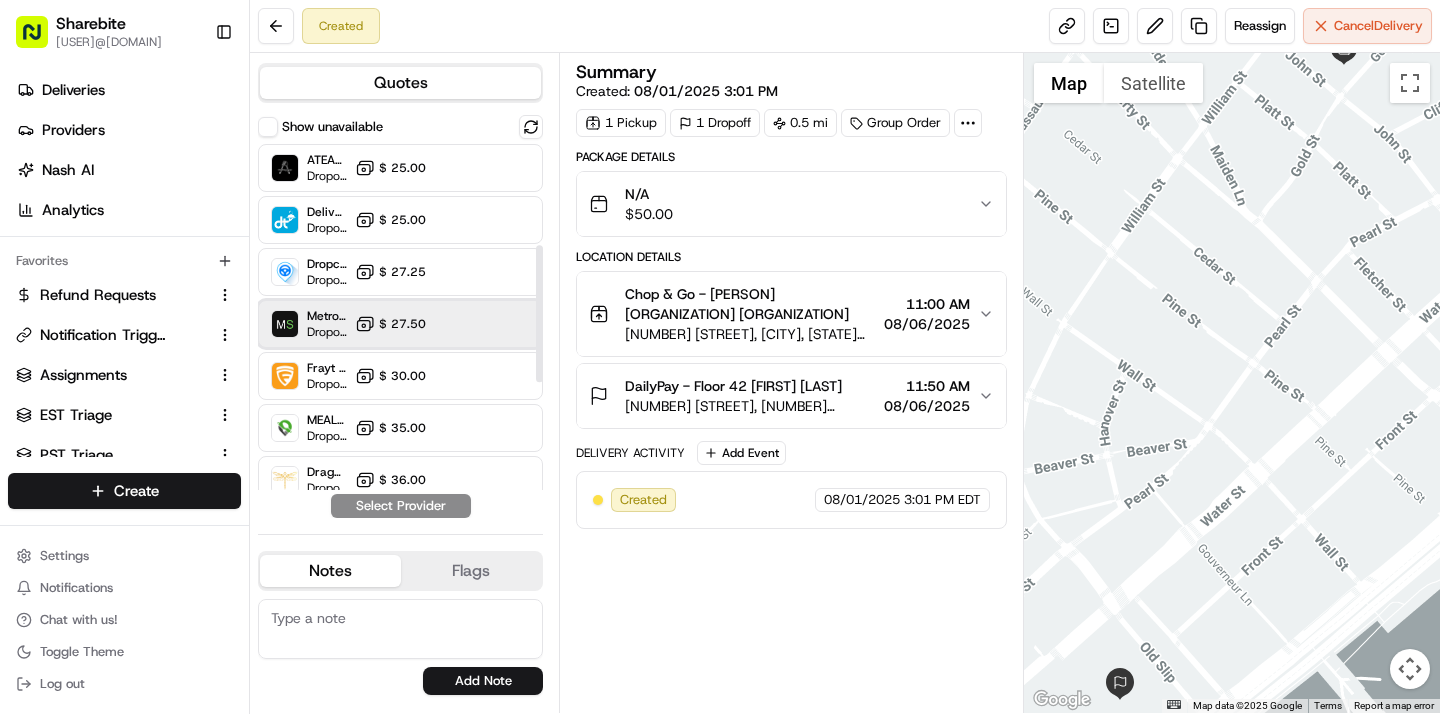 click on "MetroSpeedy (SB NYC) Dropoff ETA   - $   27.50" at bounding box center [400, 324] 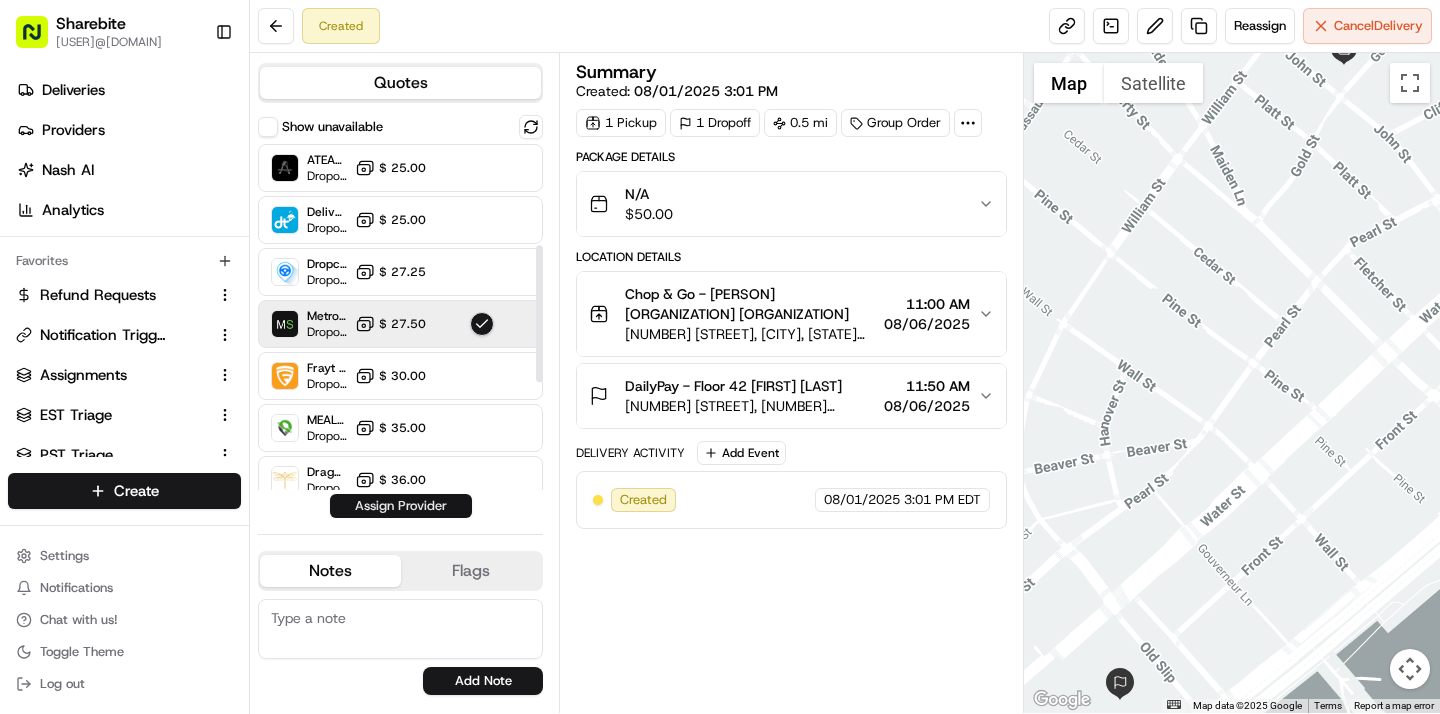 click on "Assign Provider" at bounding box center (401, 506) 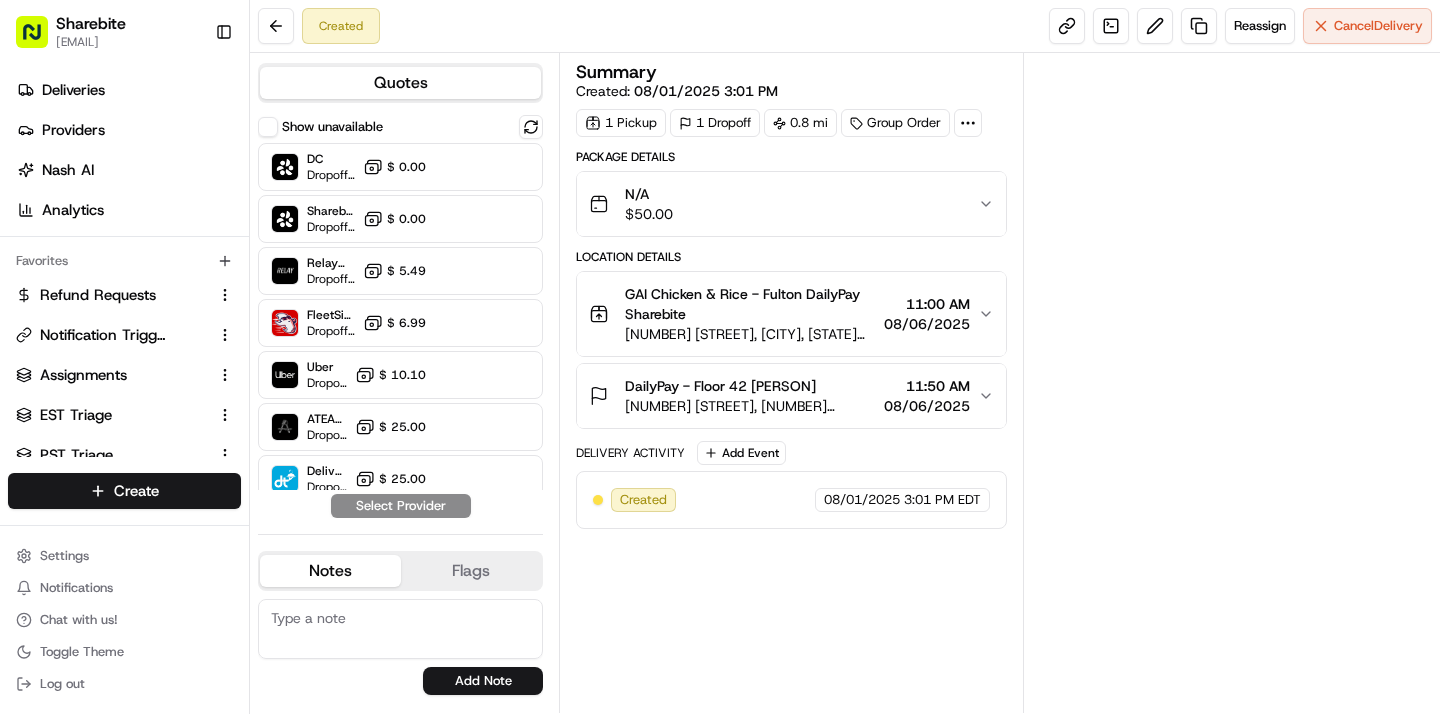scroll, scrollTop: 0, scrollLeft: 0, axis: both 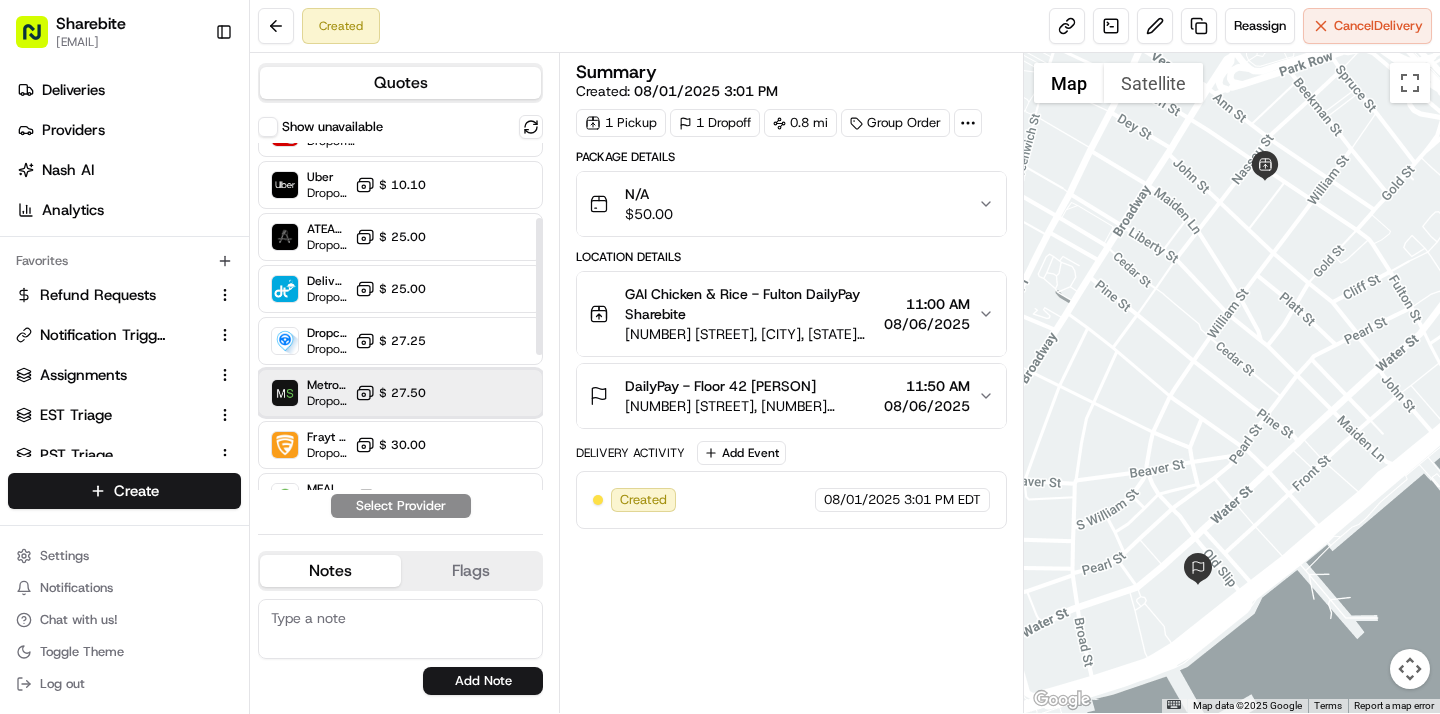 click on "MetroSpeedy (SB NYC) Dropoff ETA   - $   27.50" at bounding box center [400, 393] 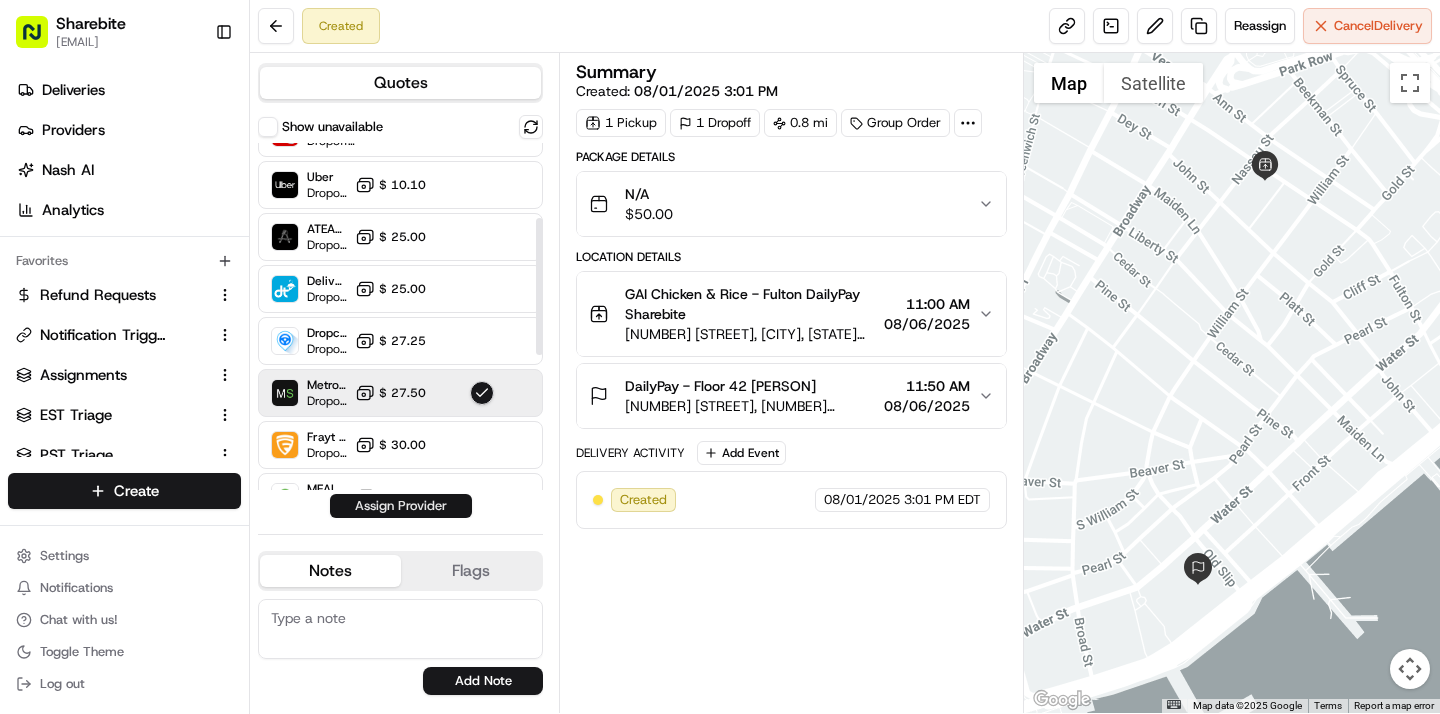 click on "Assign Provider" at bounding box center (401, 506) 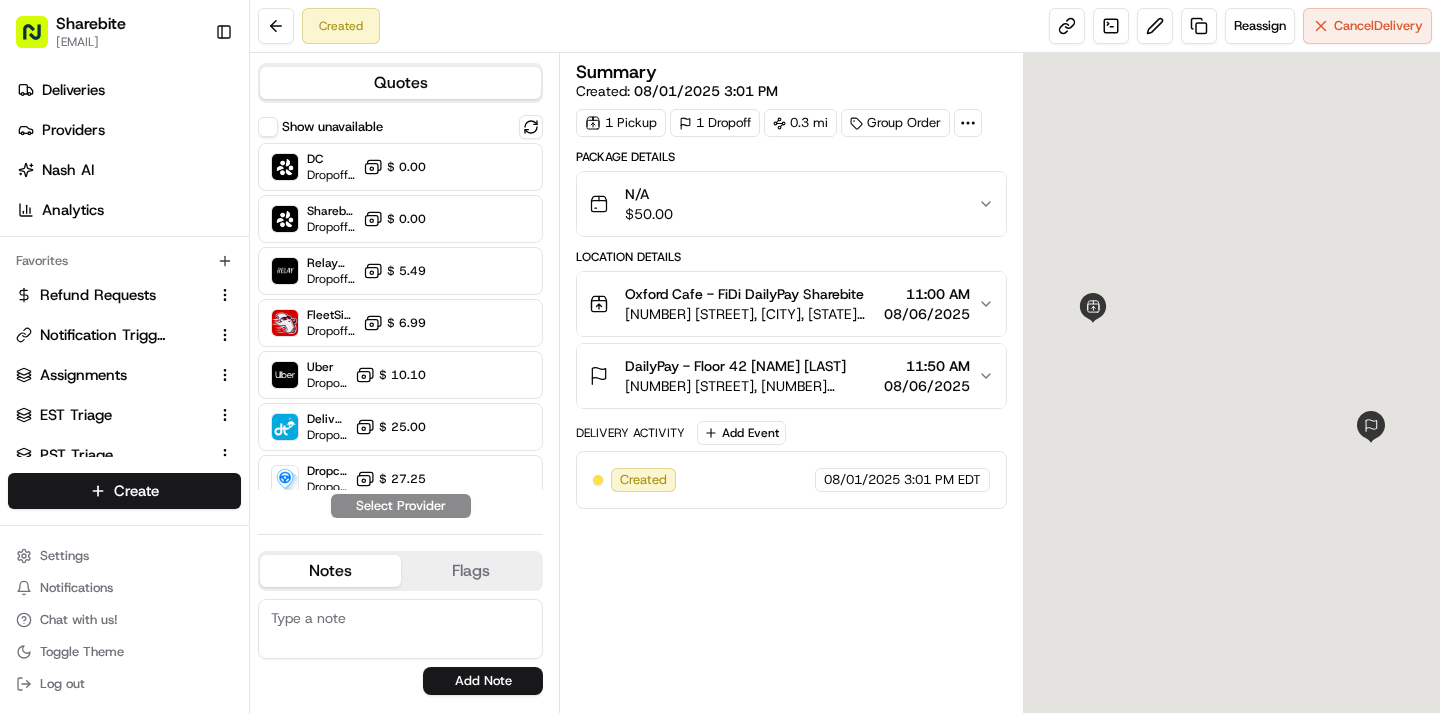 scroll, scrollTop: 0, scrollLeft: 0, axis: both 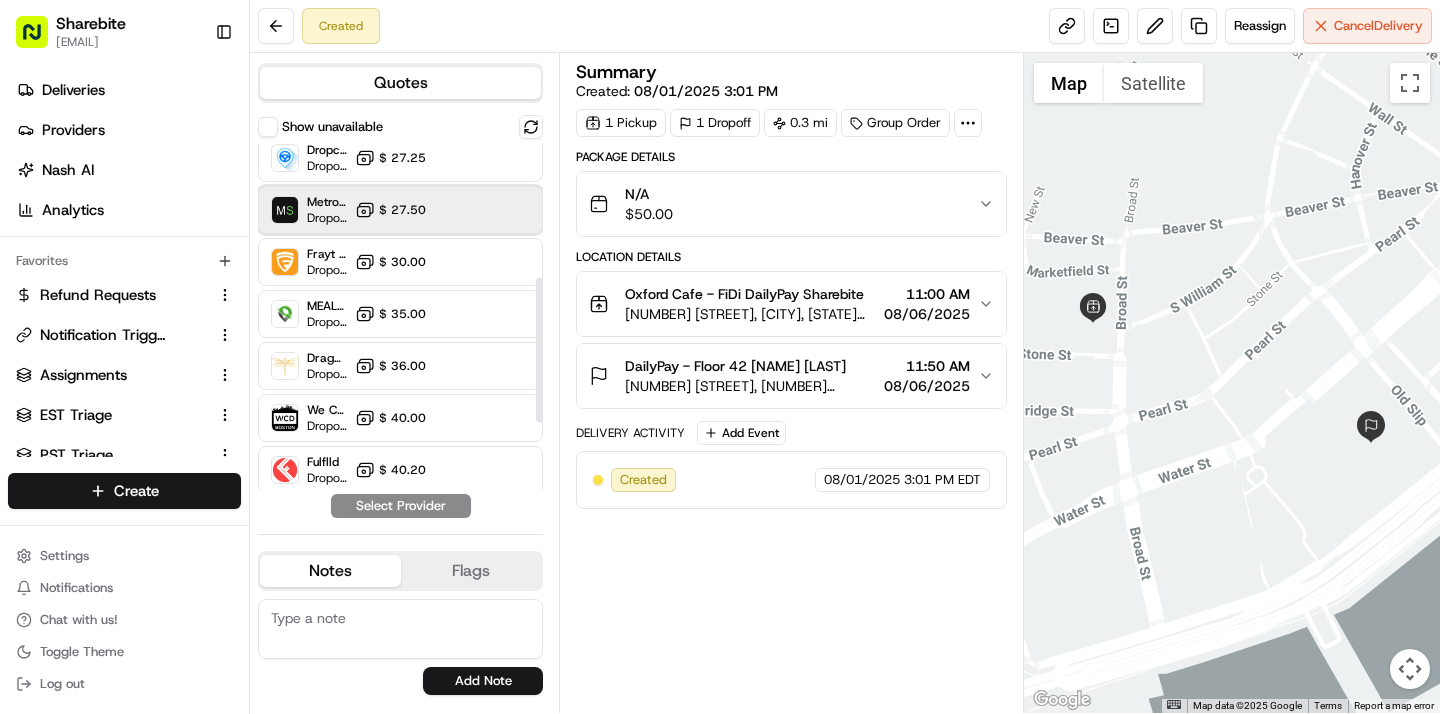 click at bounding box center (482, 210) 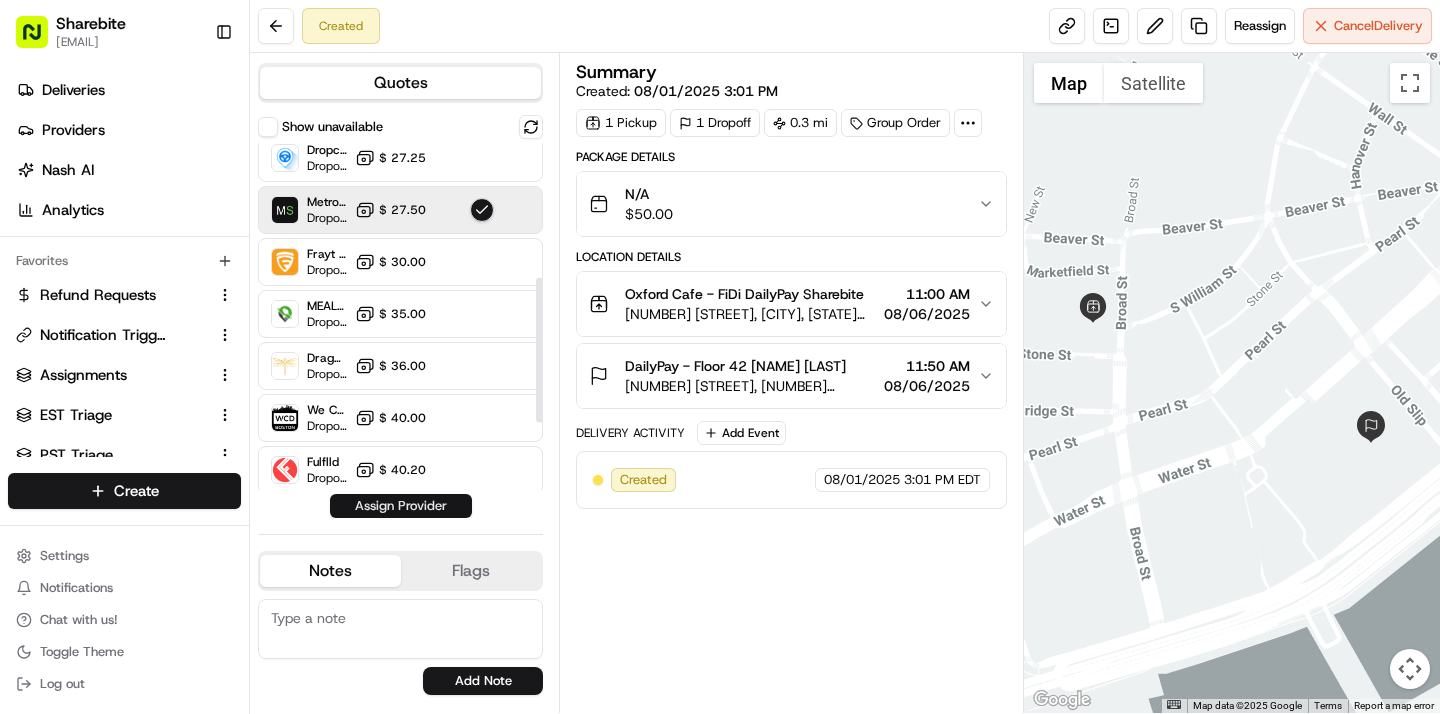 click on "Assign Provider" at bounding box center [401, 506] 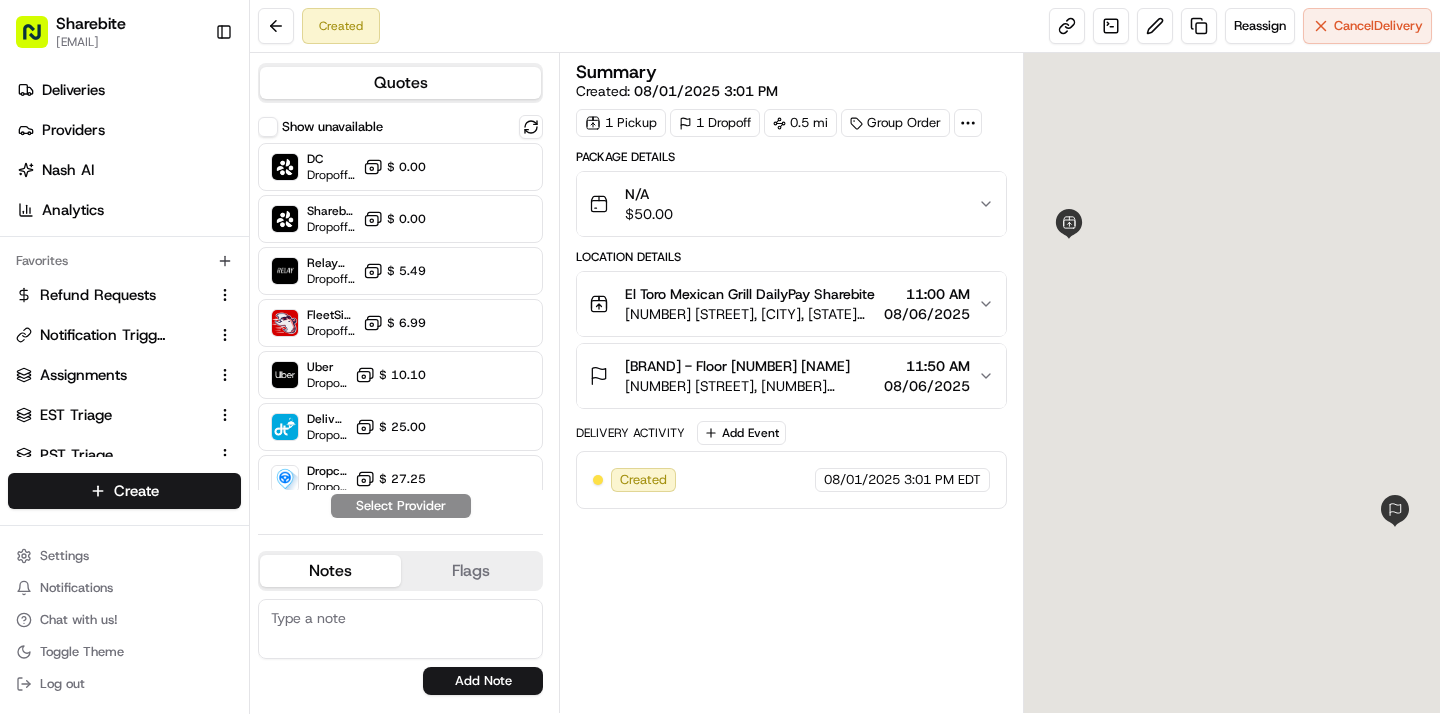scroll, scrollTop: 0, scrollLeft: 0, axis: both 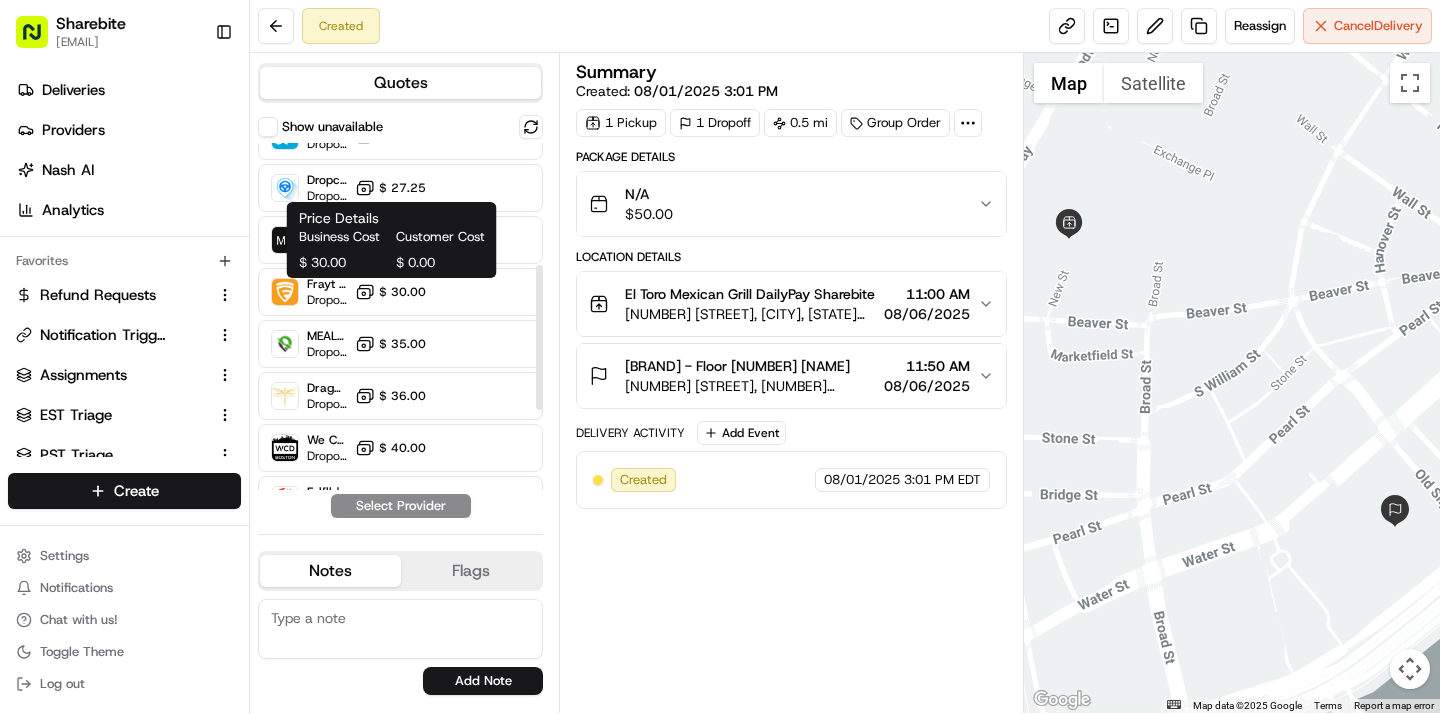 click on "Business Cost Customer Cost $   30.00 $   0.00" at bounding box center (392, 250) 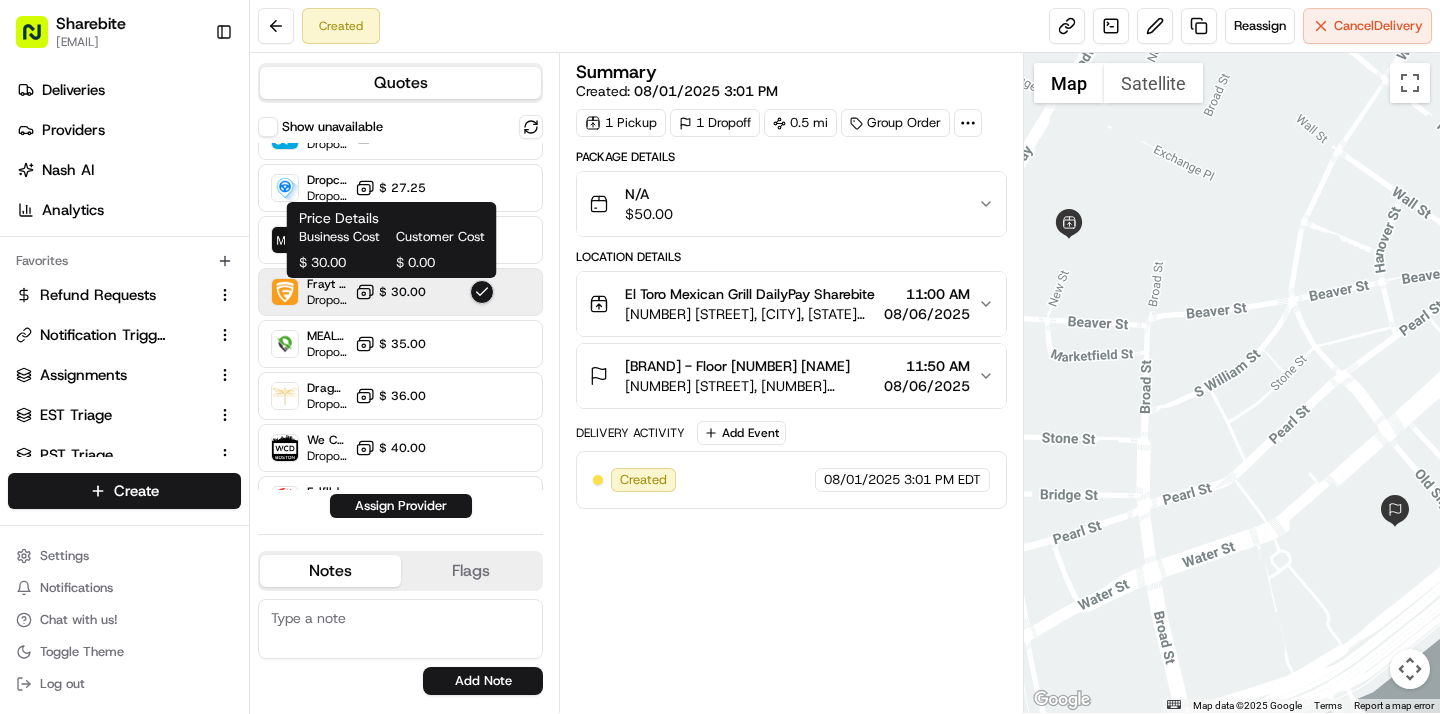 click on "Price Details Business Cost Customer Cost $   30.00 $   0.00 Price Details Business Cost Customer Cost $   30.00 $   0.00" at bounding box center [392, 240] 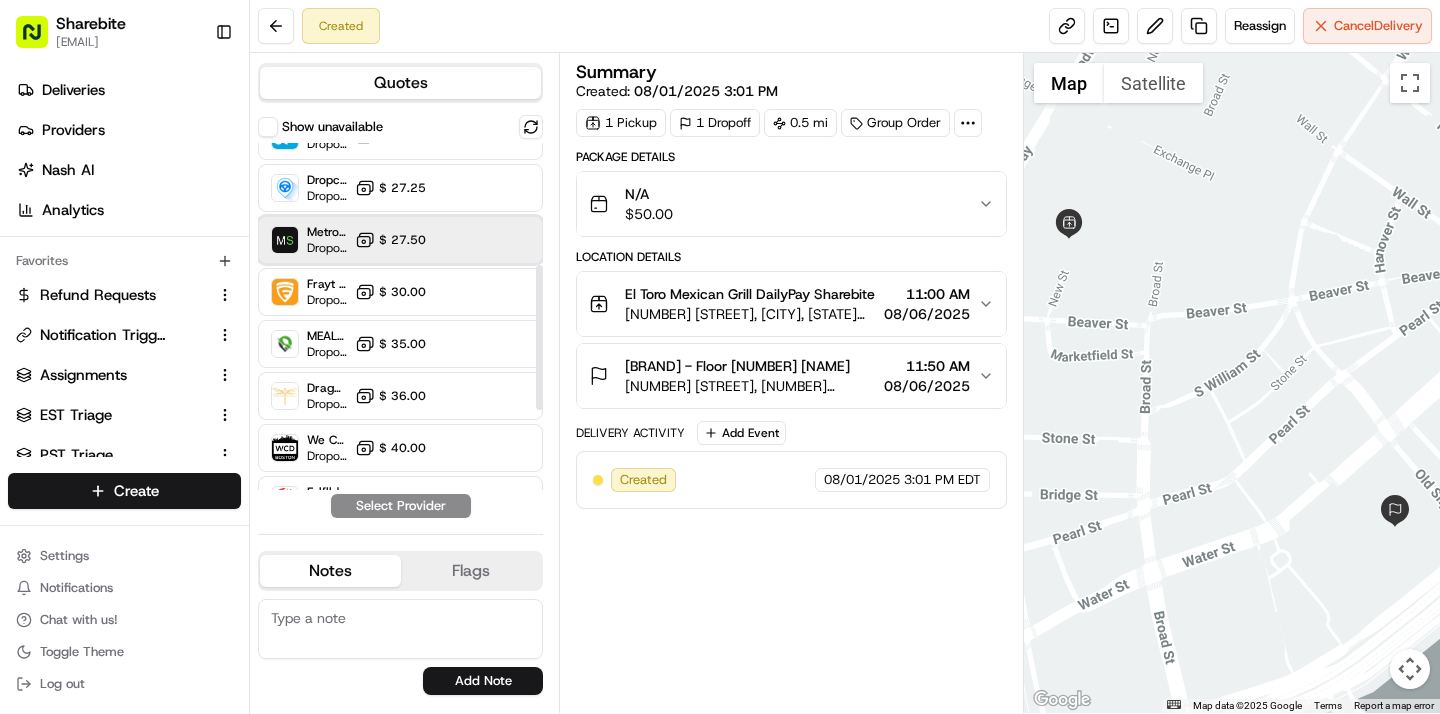 click on "MetroSpeedy (SB NYC) Dropoff ETA   - $   27.50" at bounding box center (400, 240) 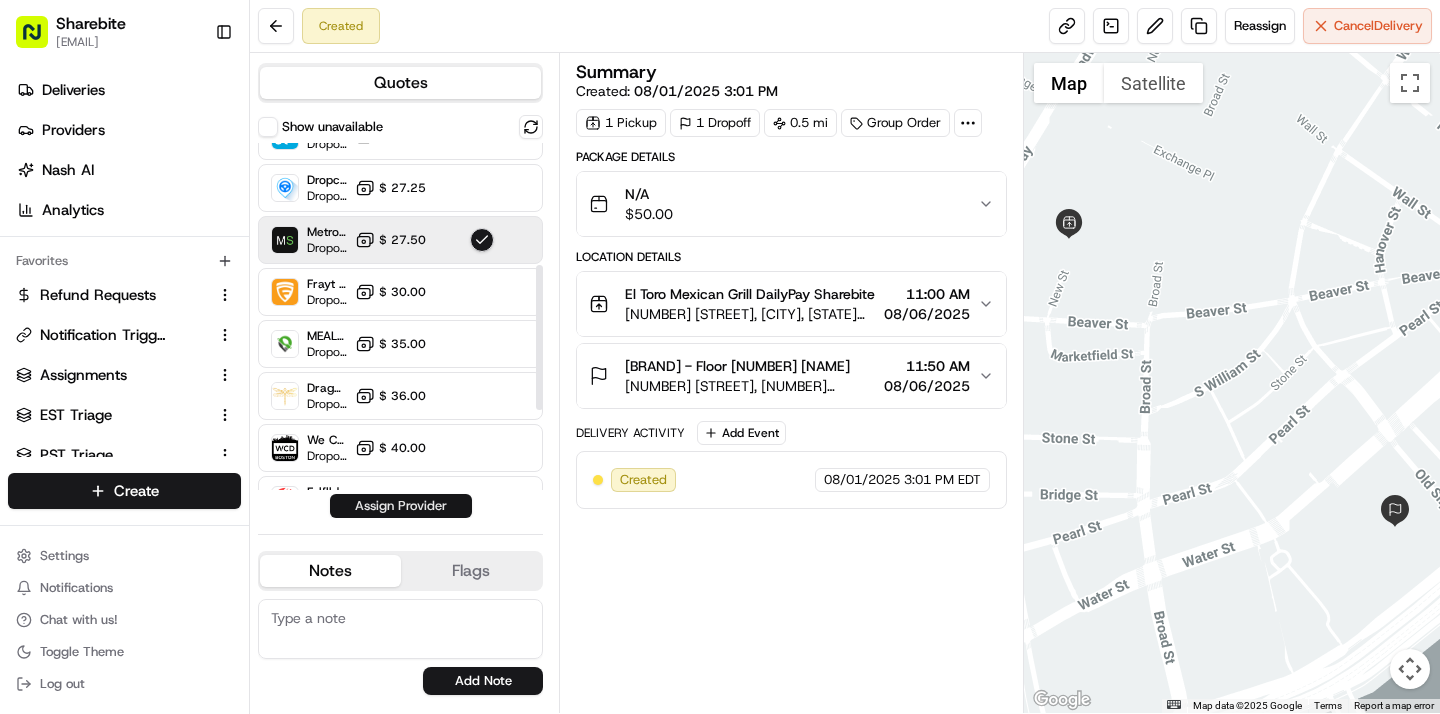 click on "Assign Provider" at bounding box center (401, 506) 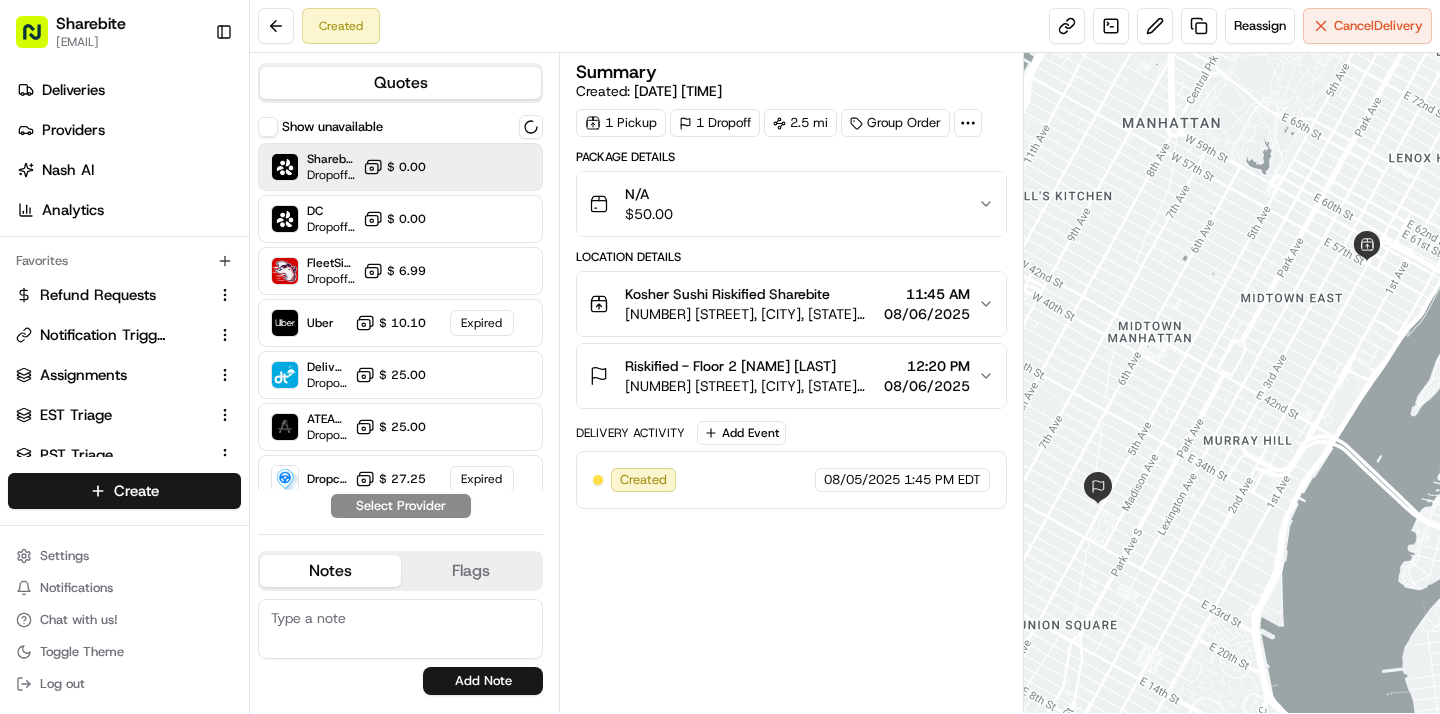 scroll, scrollTop: 0, scrollLeft: 0, axis: both 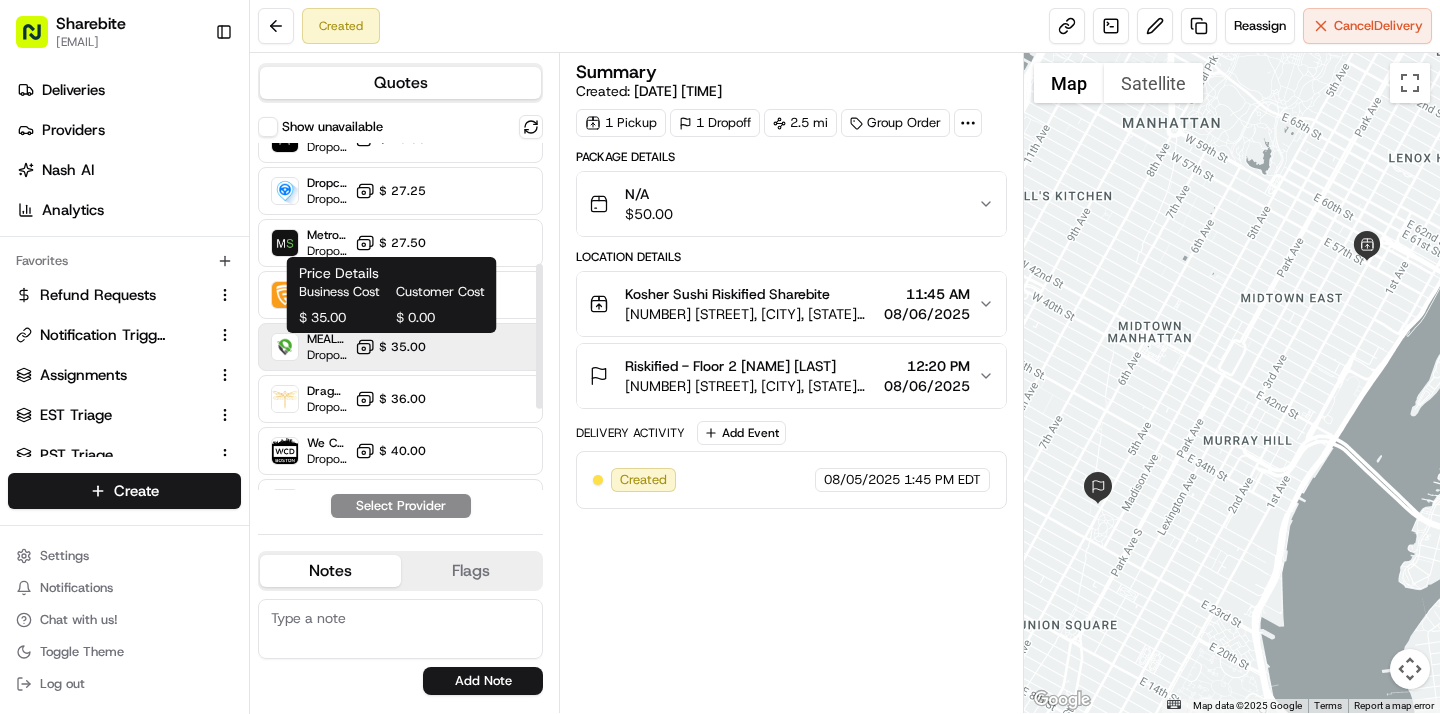 click on "$   35.00" at bounding box center [402, 347] 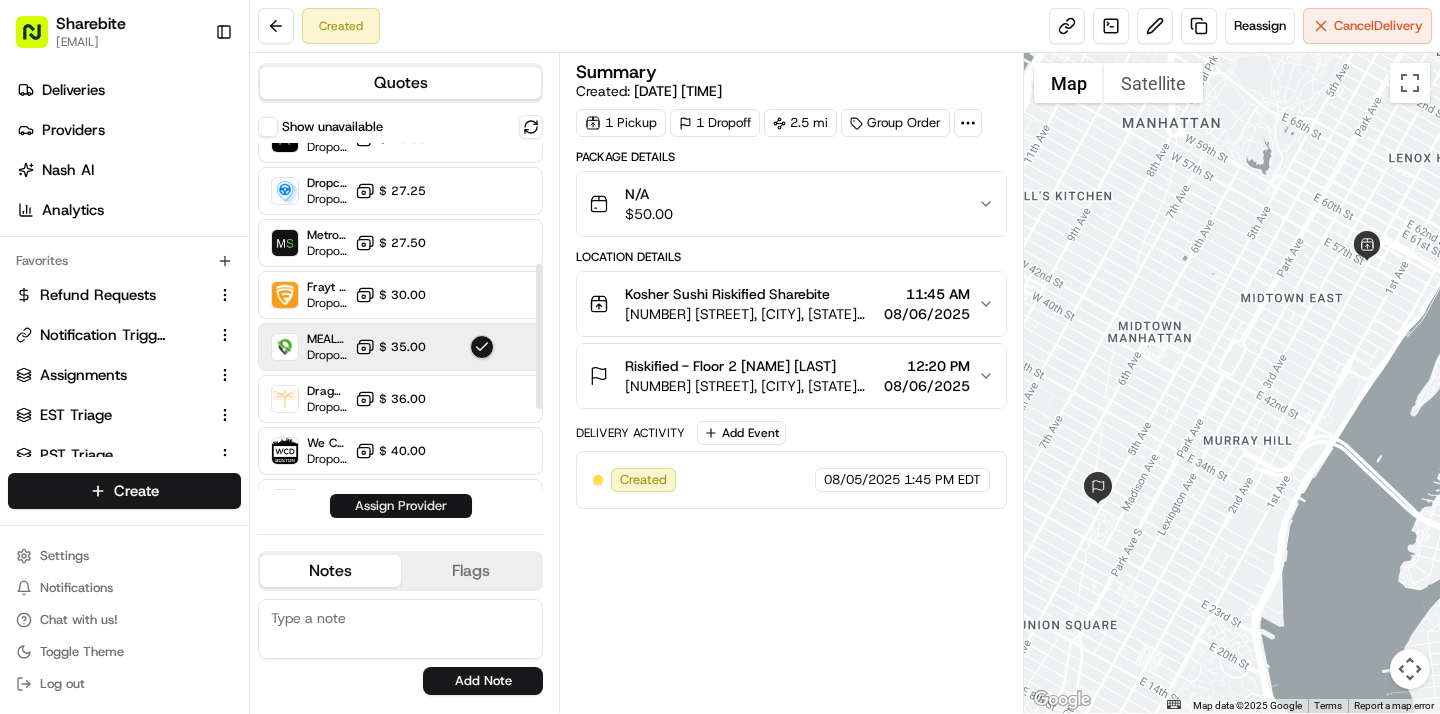 click on "Assign Provider" at bounding box center (401, 506) 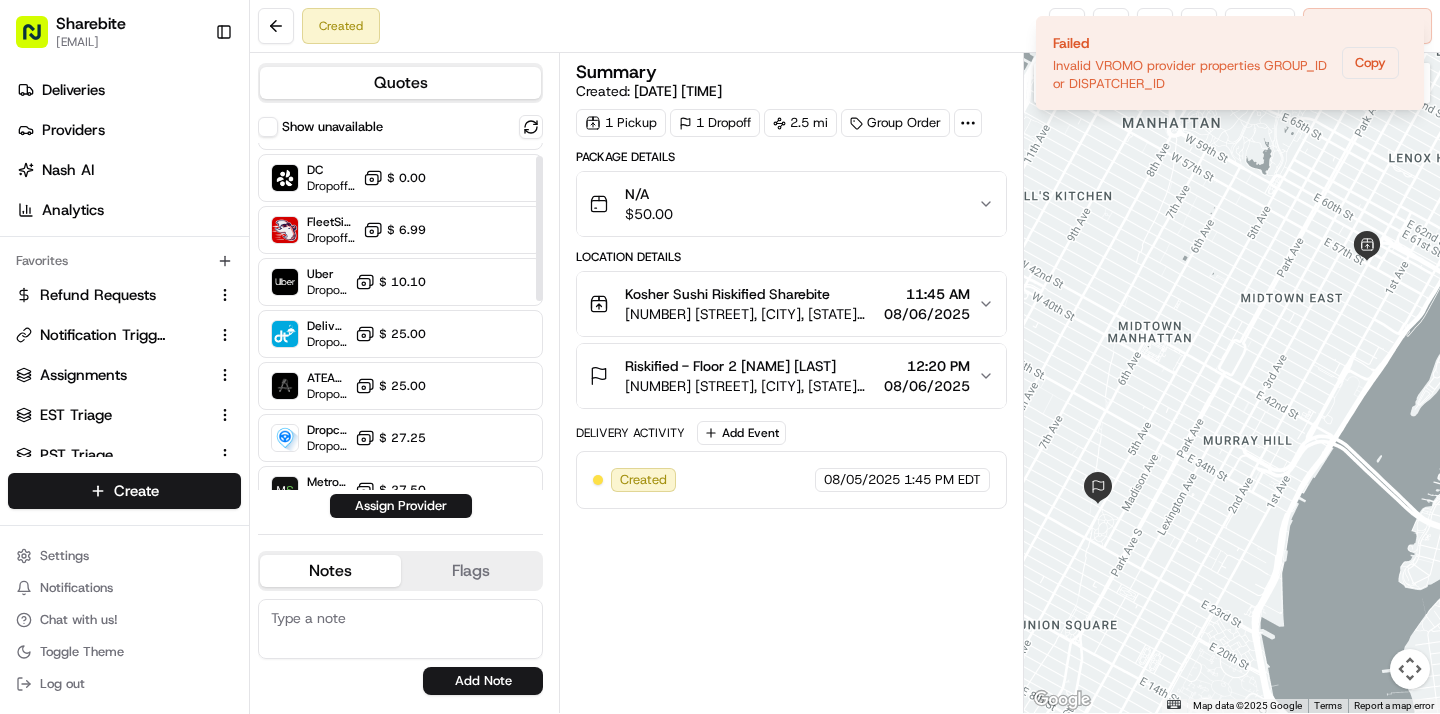scroll, scrollTop: 0, scrollLeft: 0, axis: both 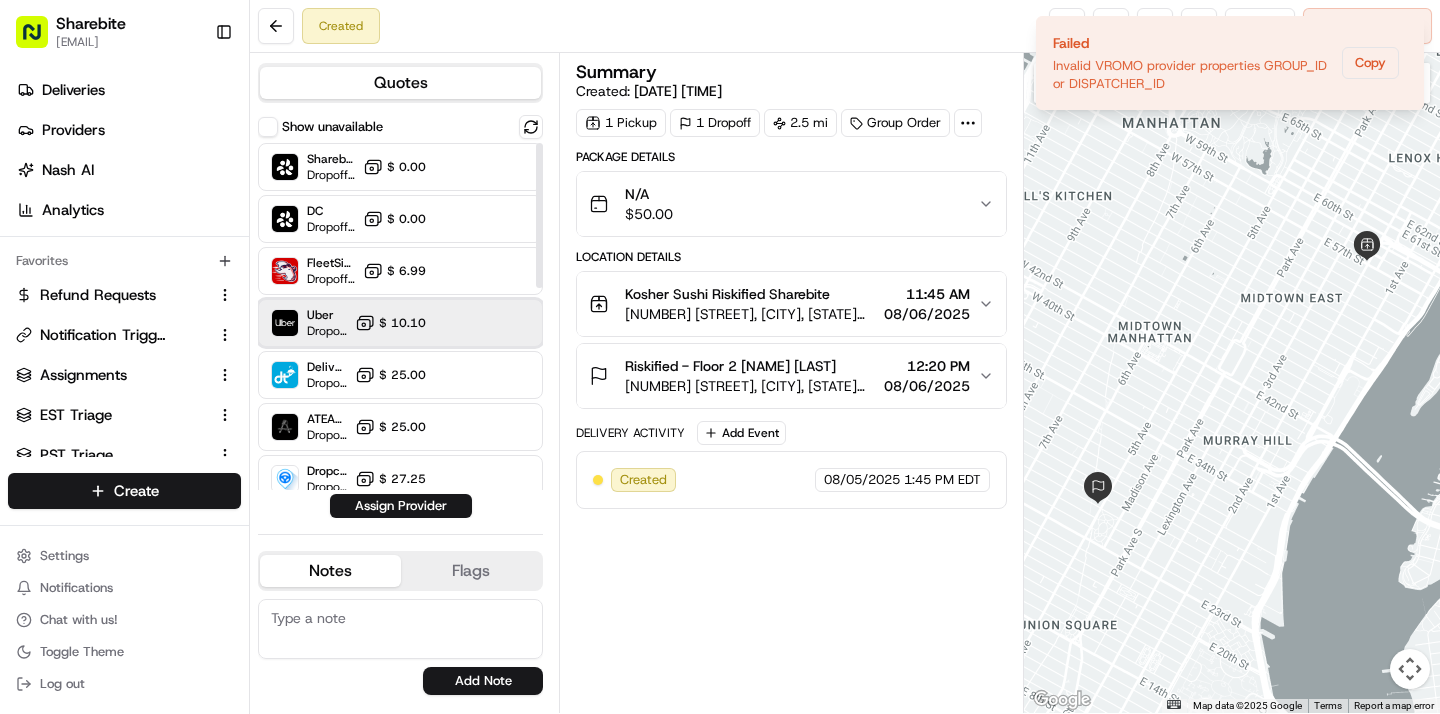click on "Uber Dropoff ETA   21 hours $   10.10" at bounding box center (400, 323) 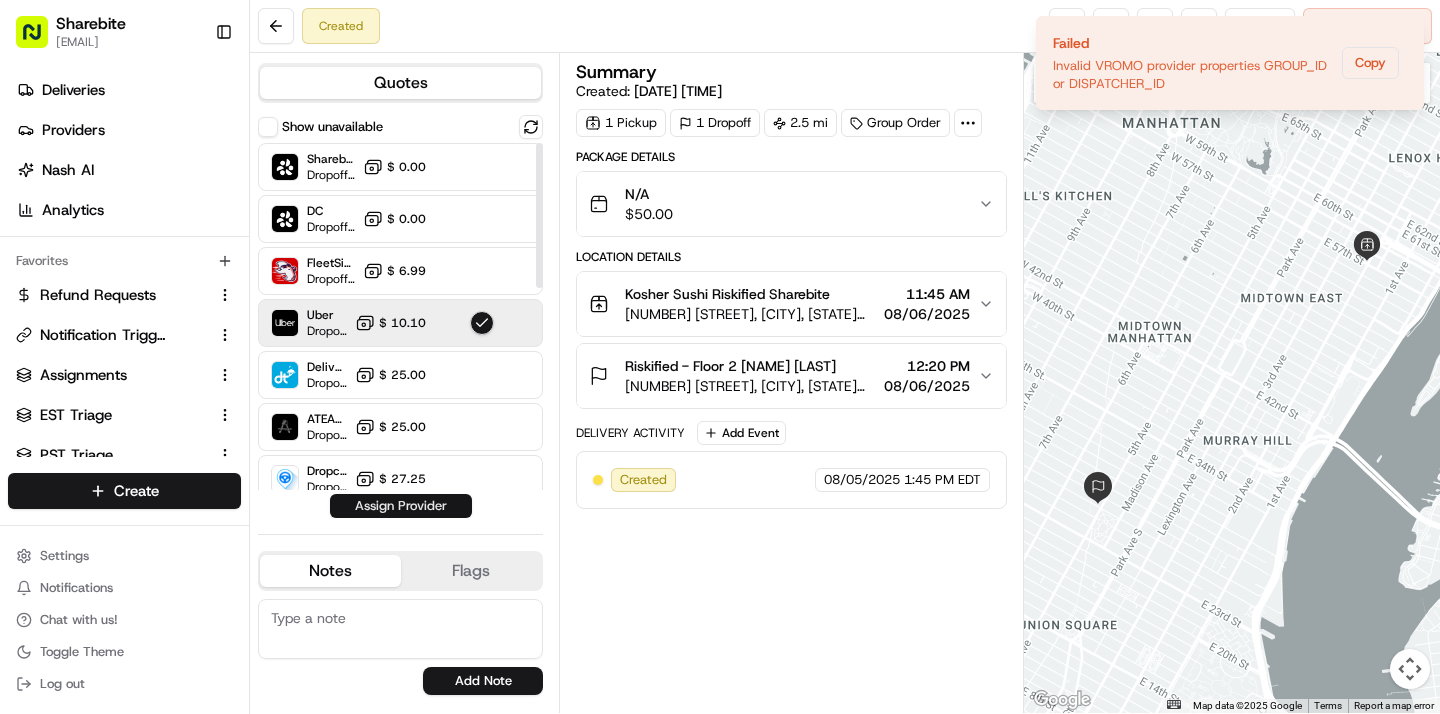 click on "Assign Provider" at bounding box center (401, 506) 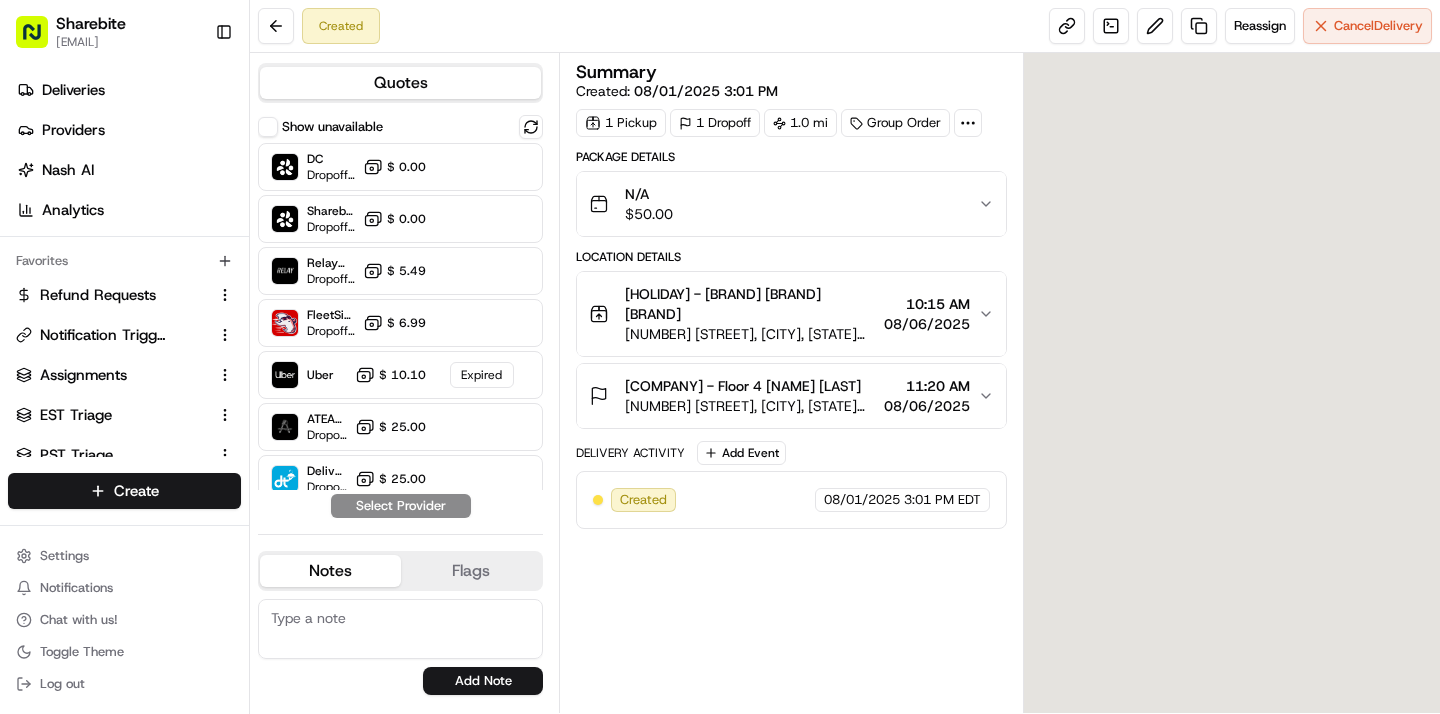 scroll, scrollTop: 0, scrollLeft: 0, axis: both 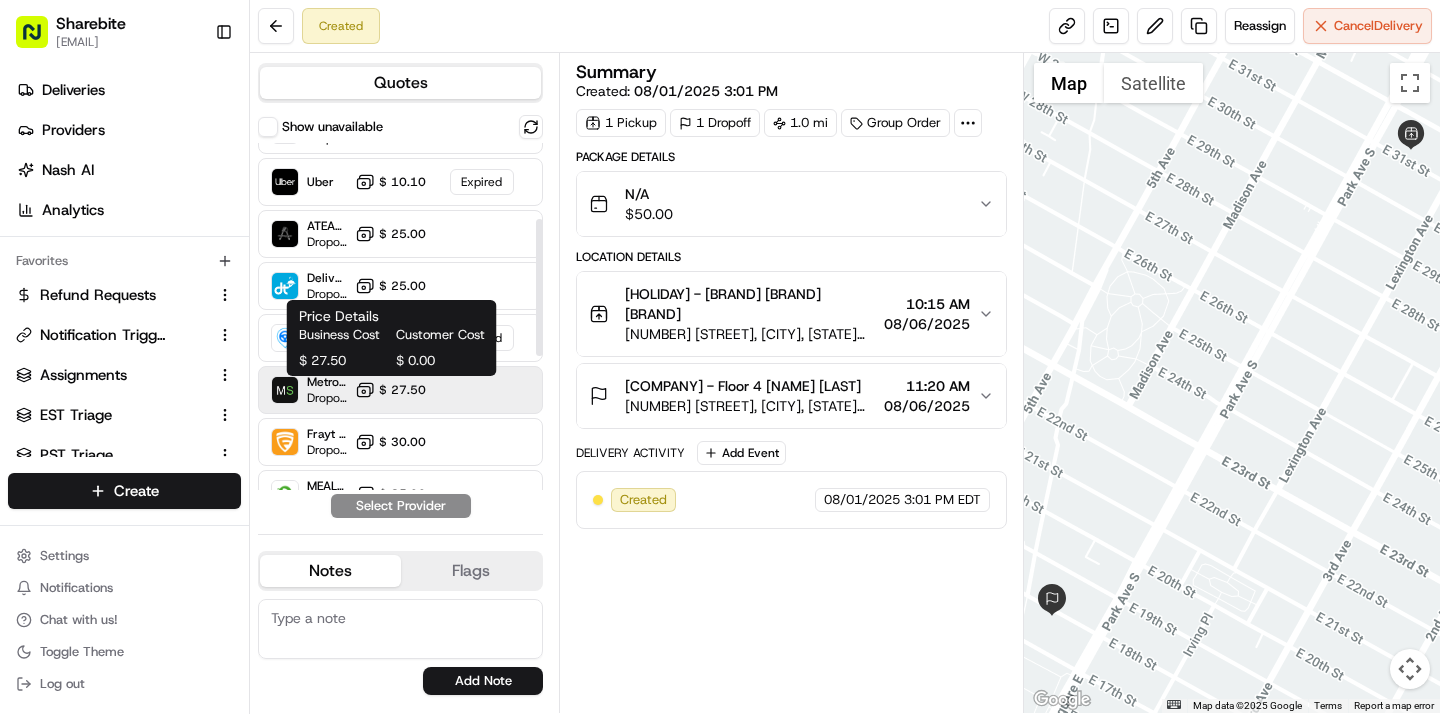 click on "$   27.50" at bounding box center (402, 390) 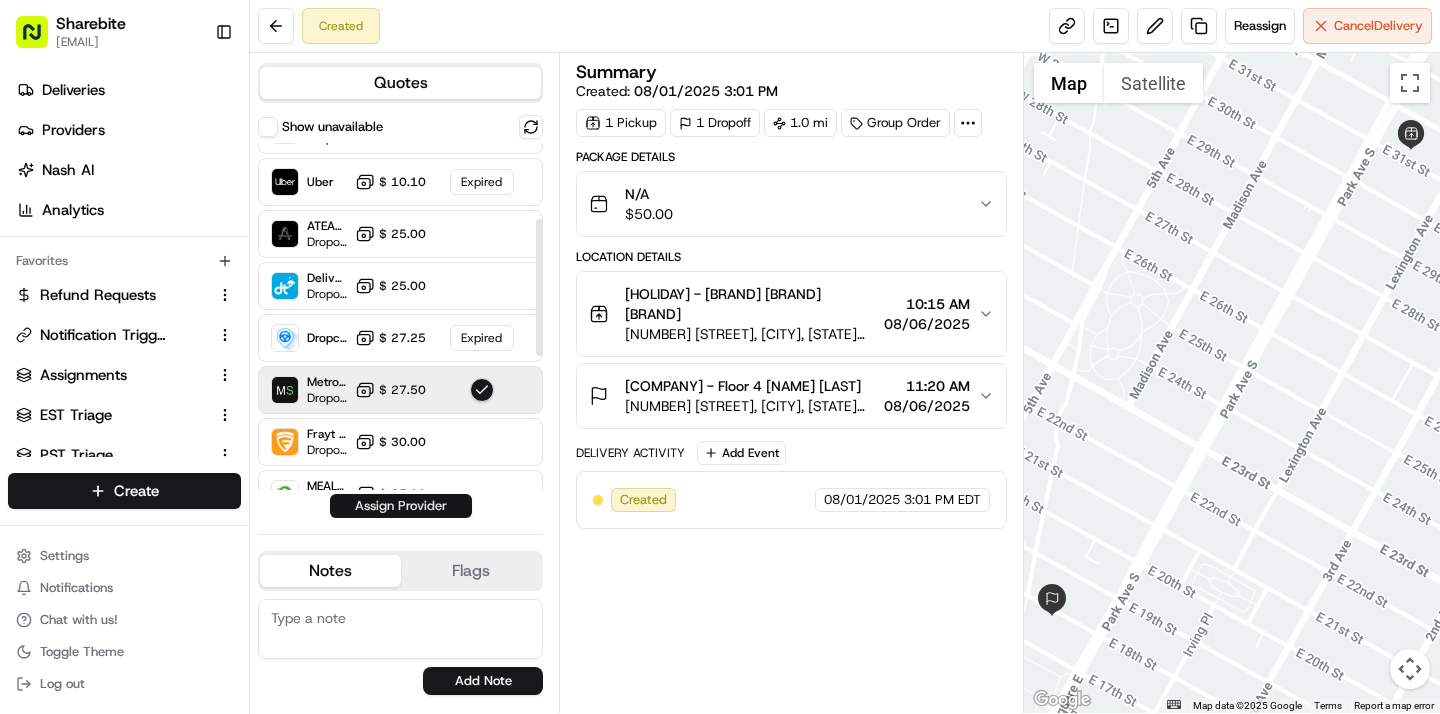 click on "Assign Provider" at bounding box center (401, 506) 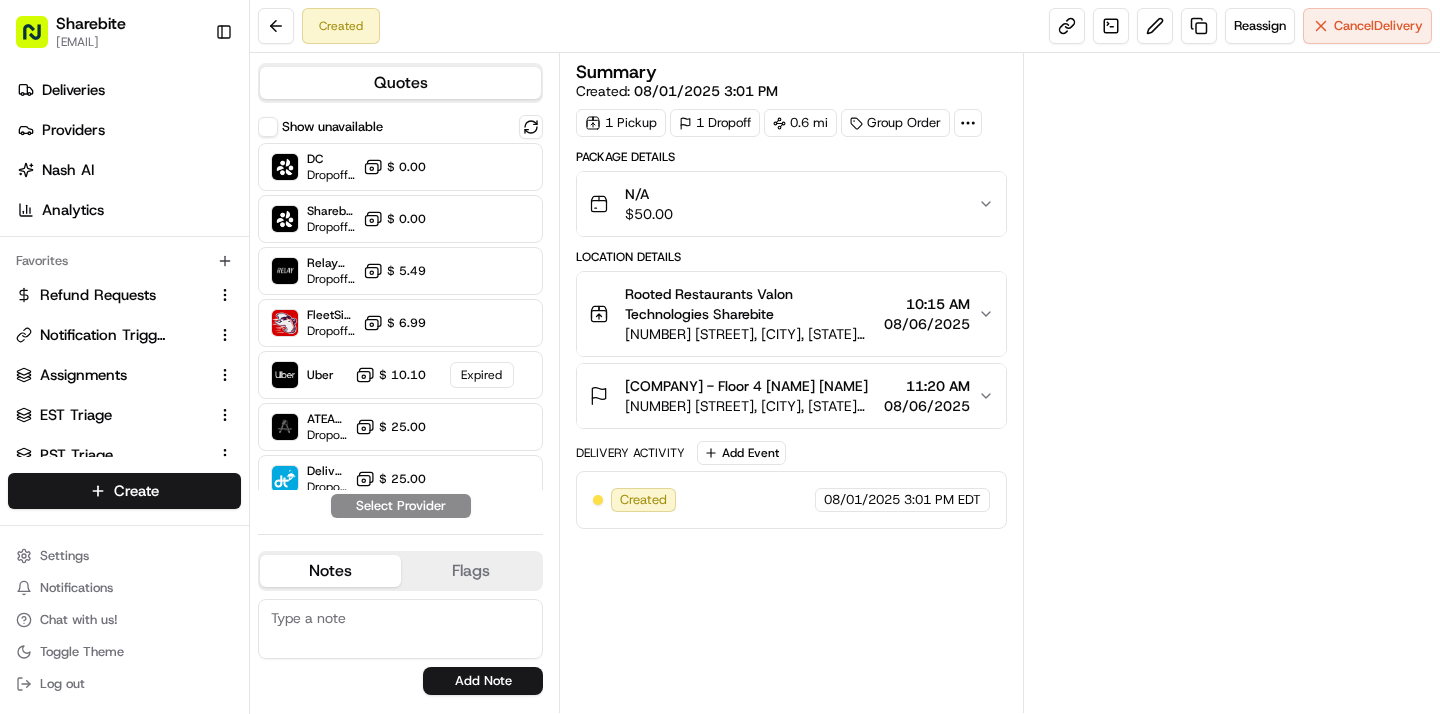 scroll, scrollTop: 0, scrollLeft: 0, axis: both 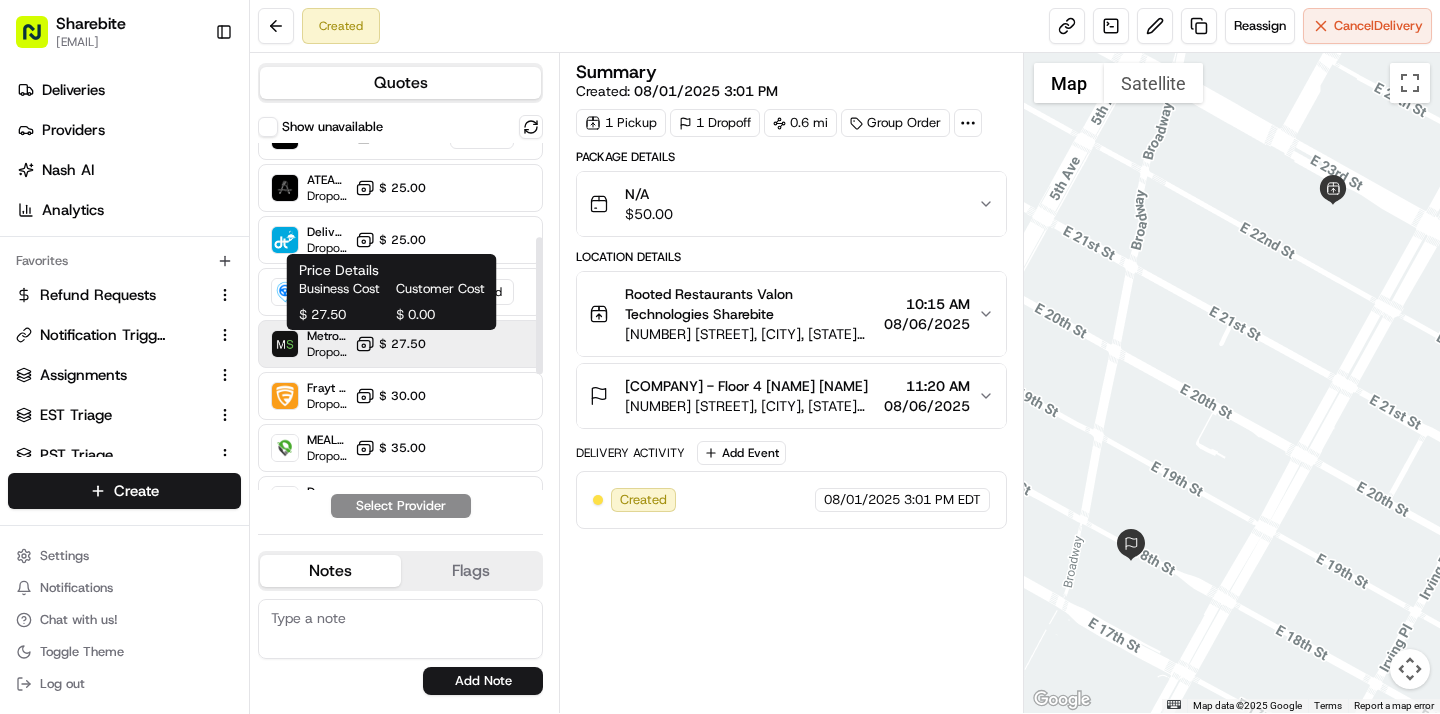 click 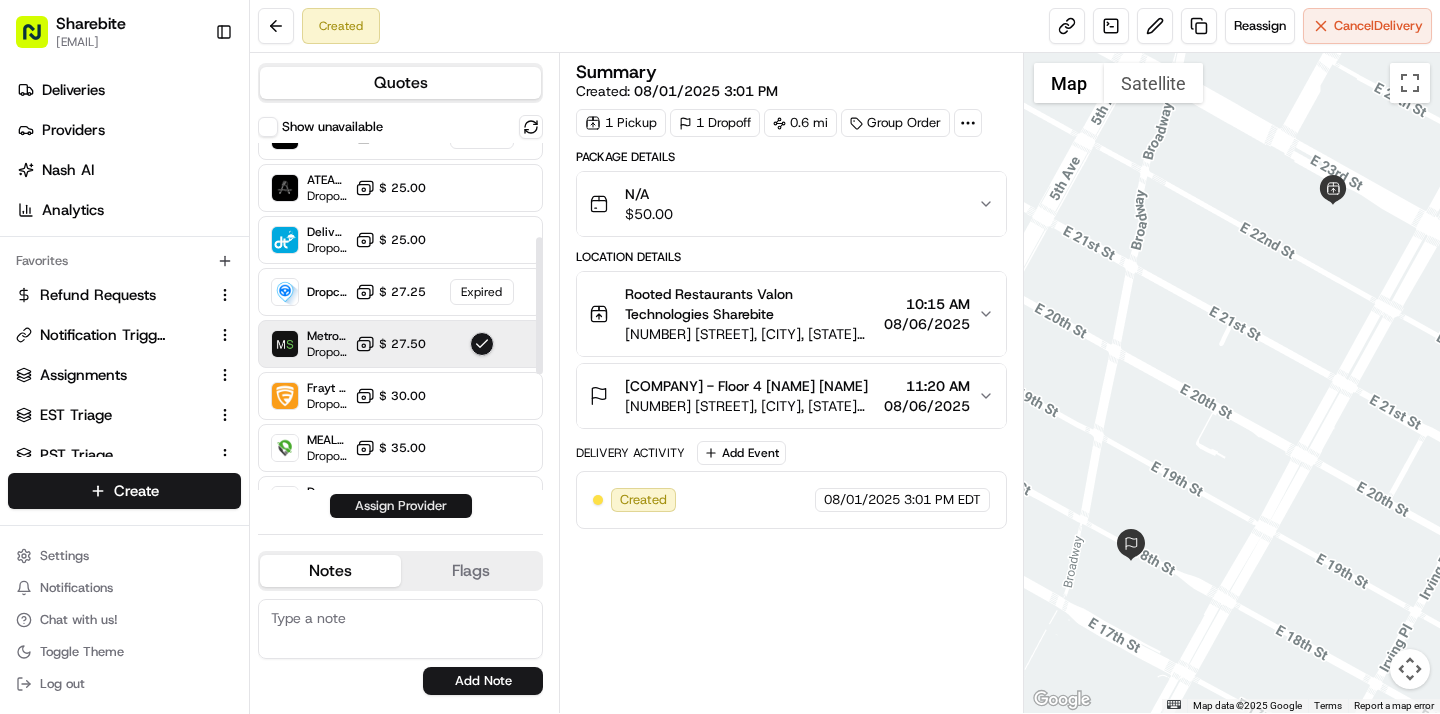 click on "Assign Provider" at bounding box center [401, 506] 